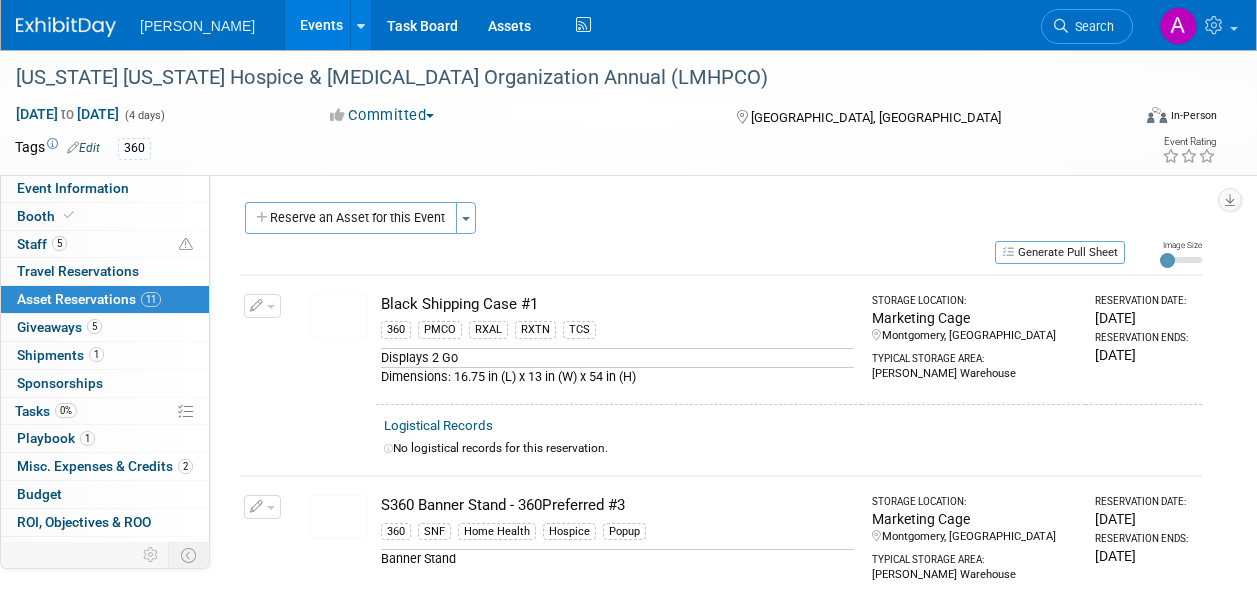 scroll, scrollTop: 805, scrollLeft: 0, axis: vertical 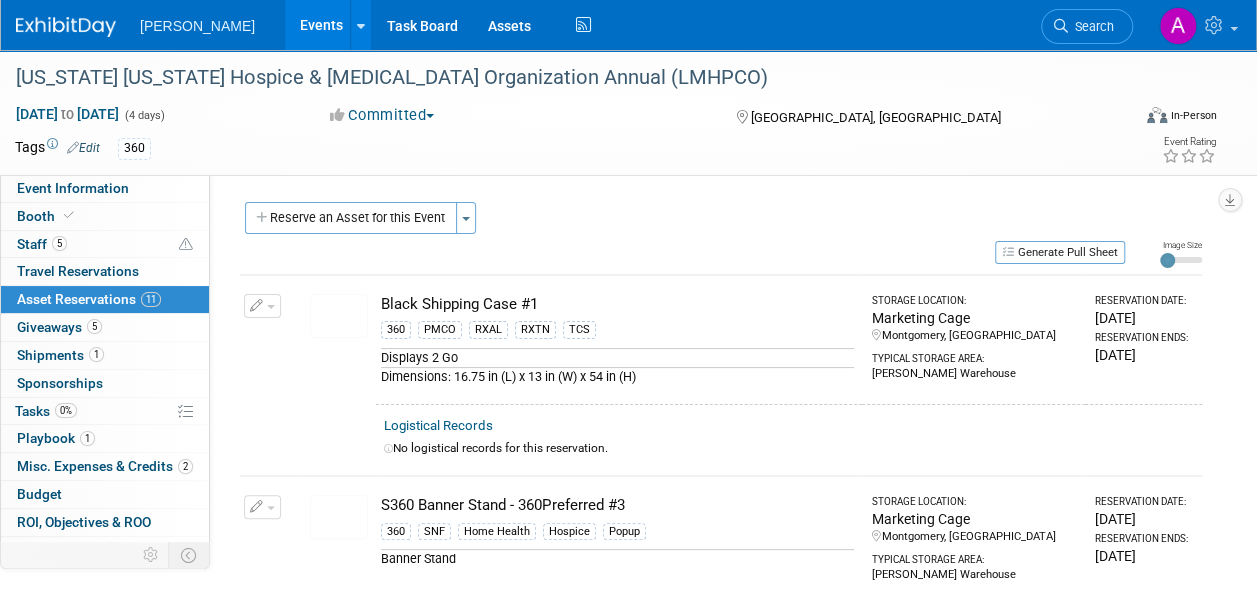 click on "Asset Reservations 11" at bounding box center (89, 299) 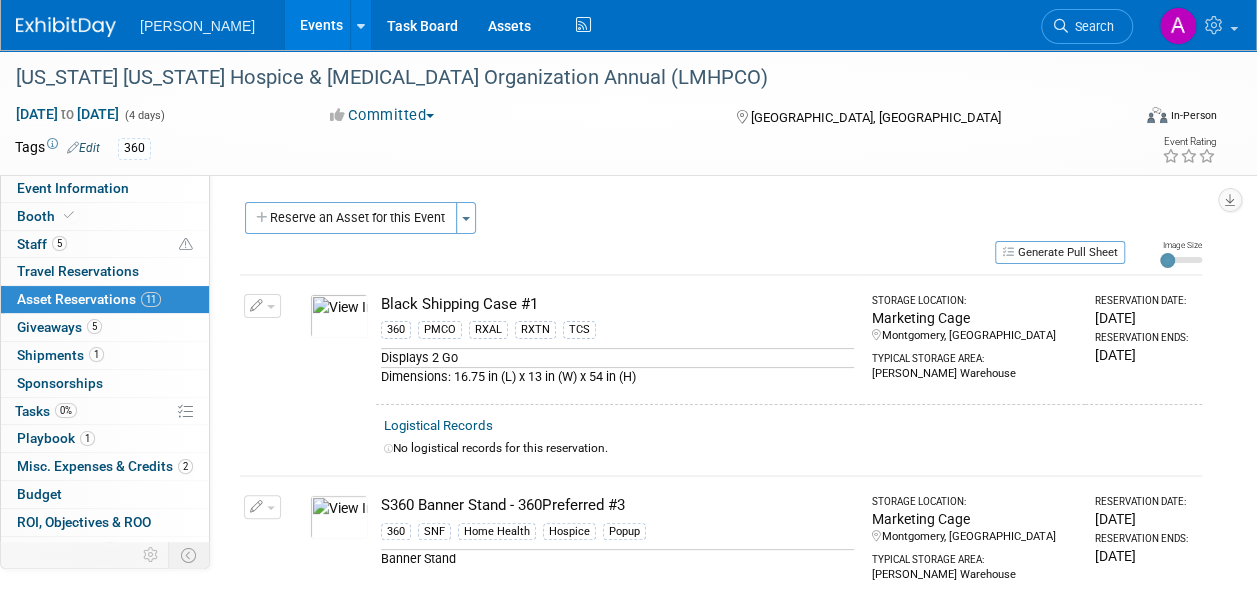 click on "Reserve an Asset for this Event" at bounding box center (351, 218) 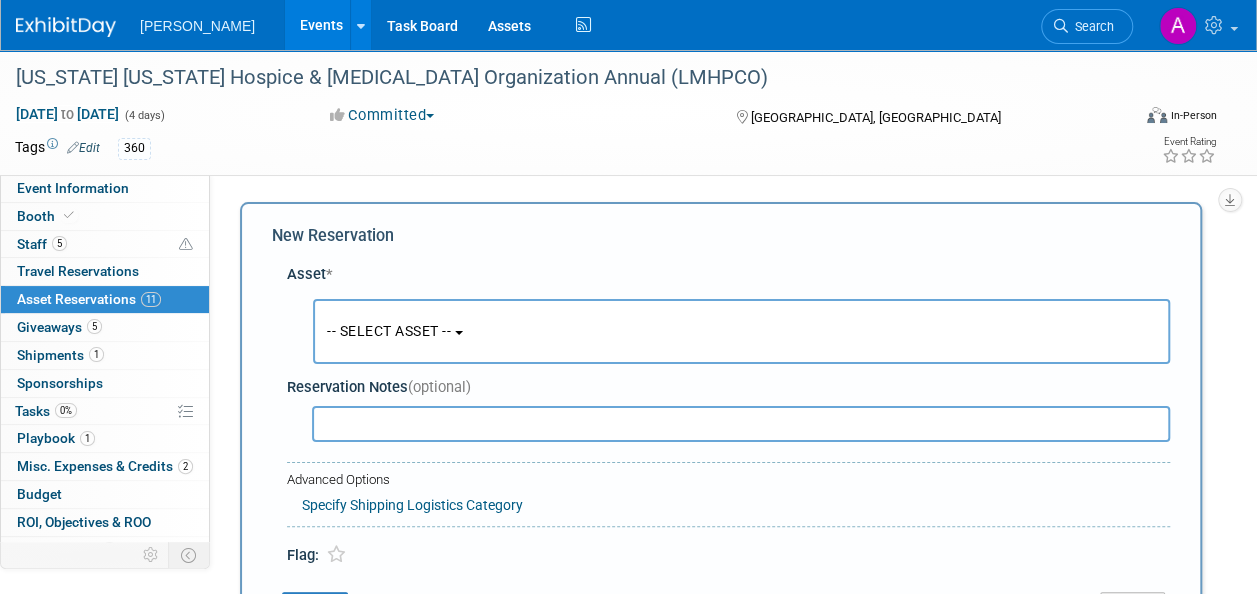 scroll, scrollTop: 19, scrollLeft: 0, axis: vertical 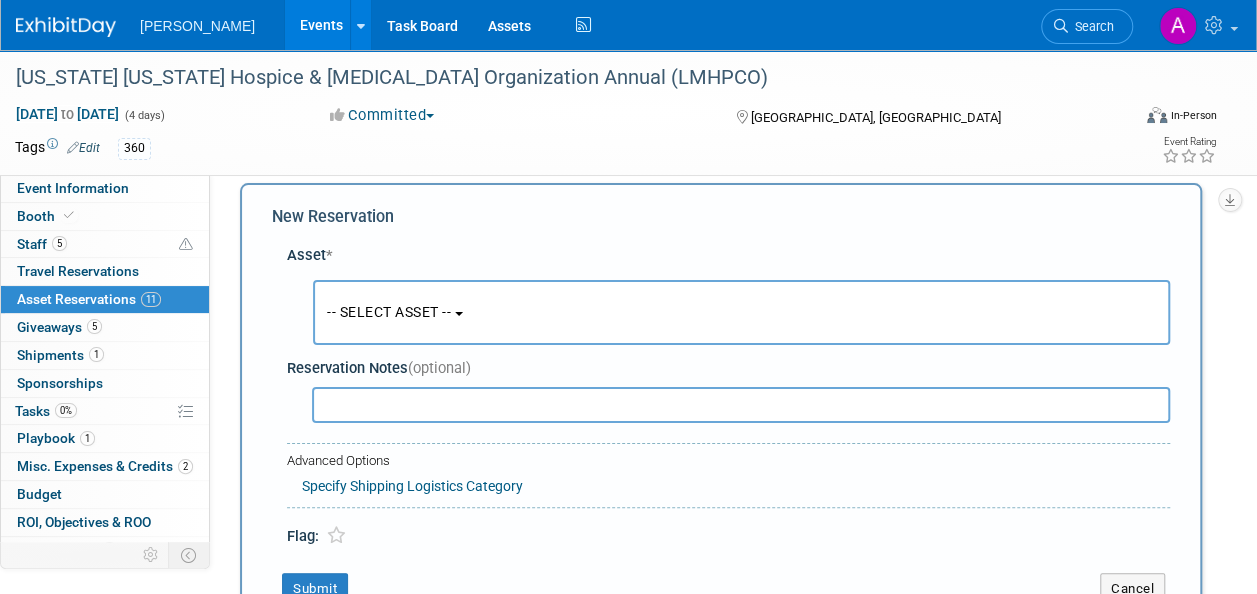 click on "-- SELECT ASSET --" at bounding box center (741, 312) 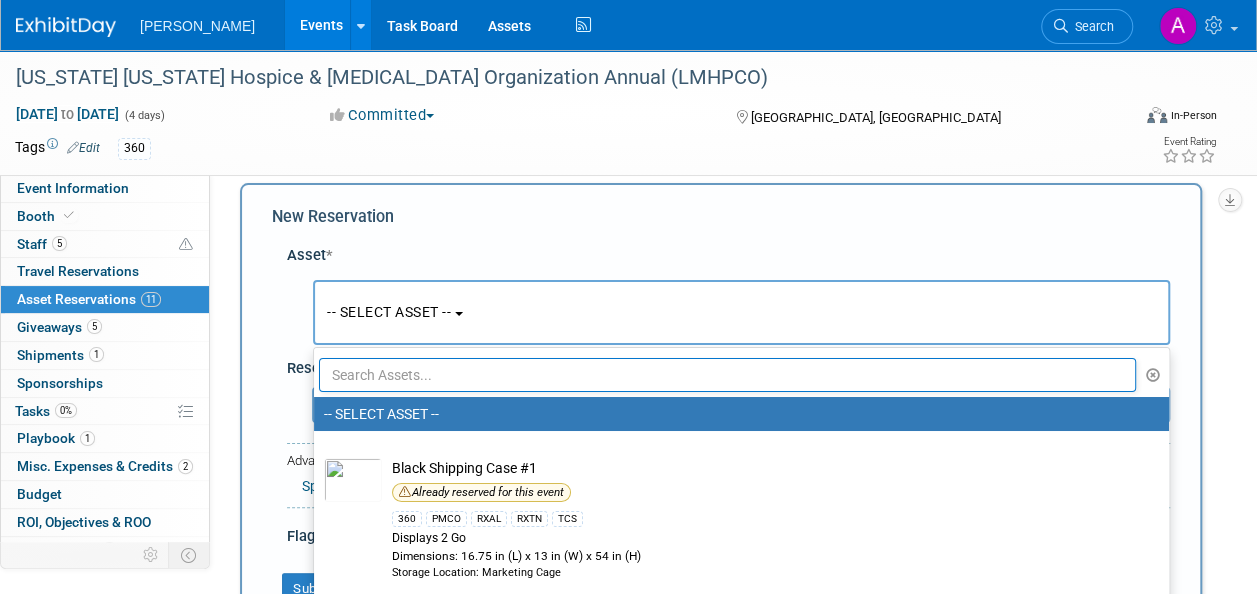 click at bounding box center (727, 375) 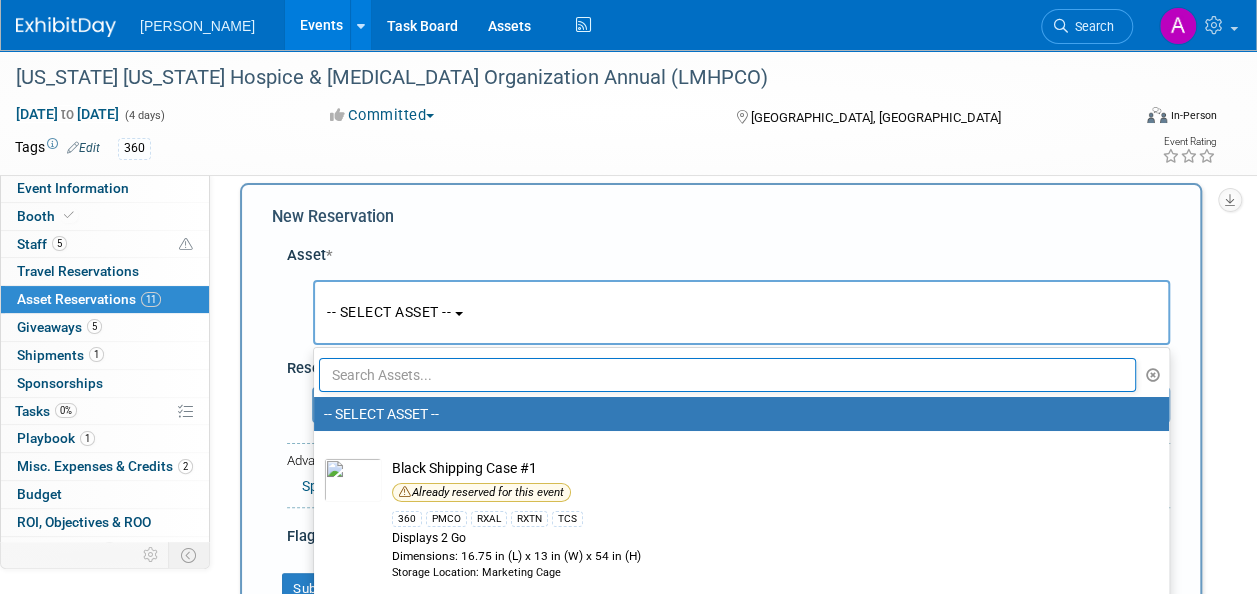 type on "C" 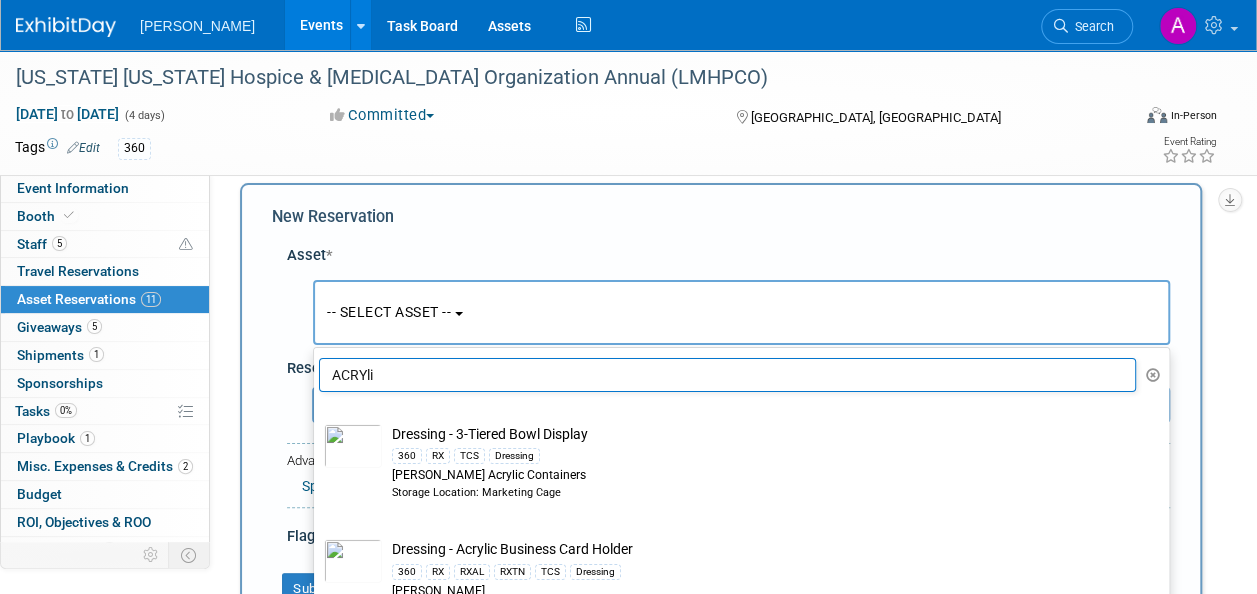 type on "ACRYlic" 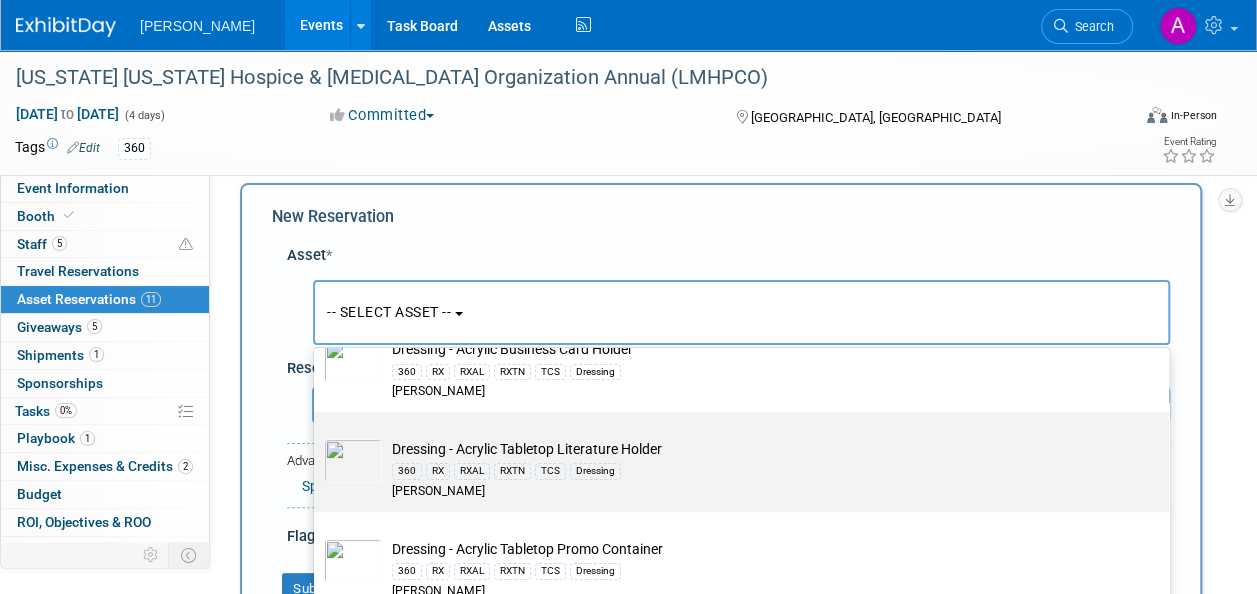 scroll, scrollTop: 100, scrollLeft: 0, axis: vertical 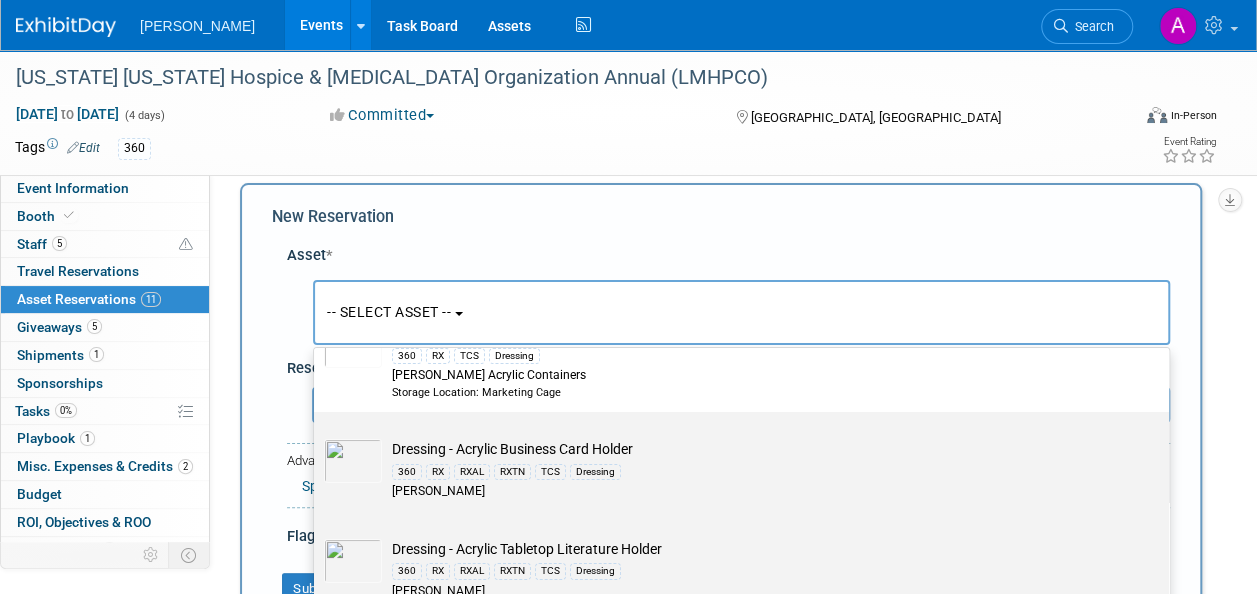 click on "Dressing - Acrylic Business Card Holder 360 RX RXAL RXTN TCS Dressing [PERSON_NAME]" at bounding box center [755, 469] 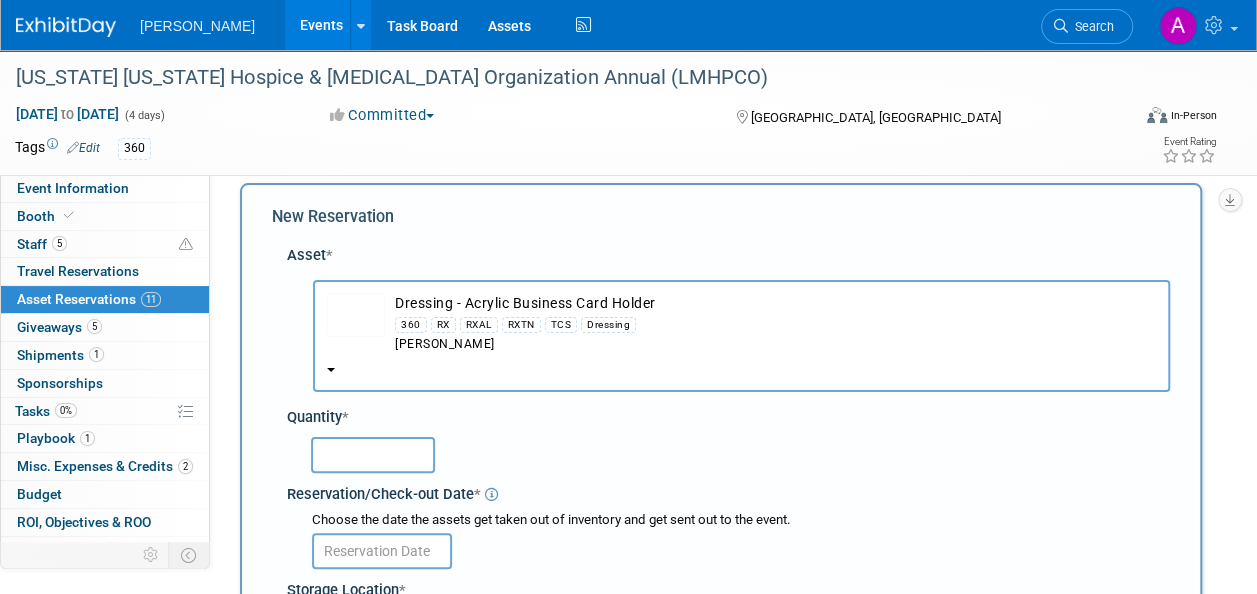 click at bounding box center (373, 455) 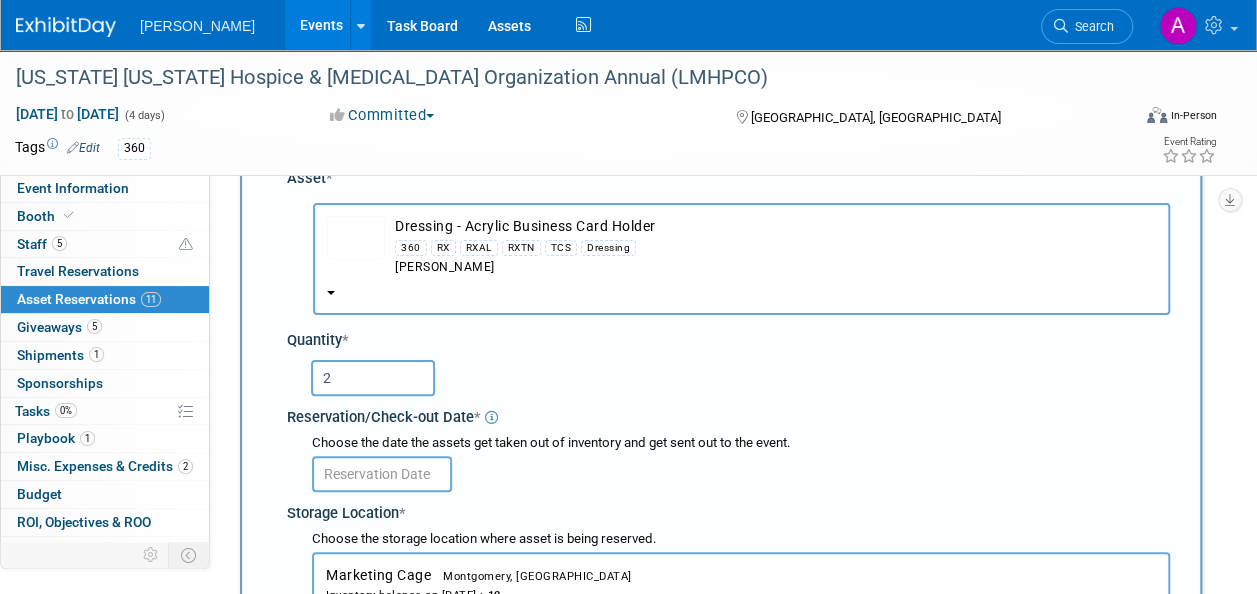 scroll, scrollTop: 219, scrollLeft: 0, axis: vertical 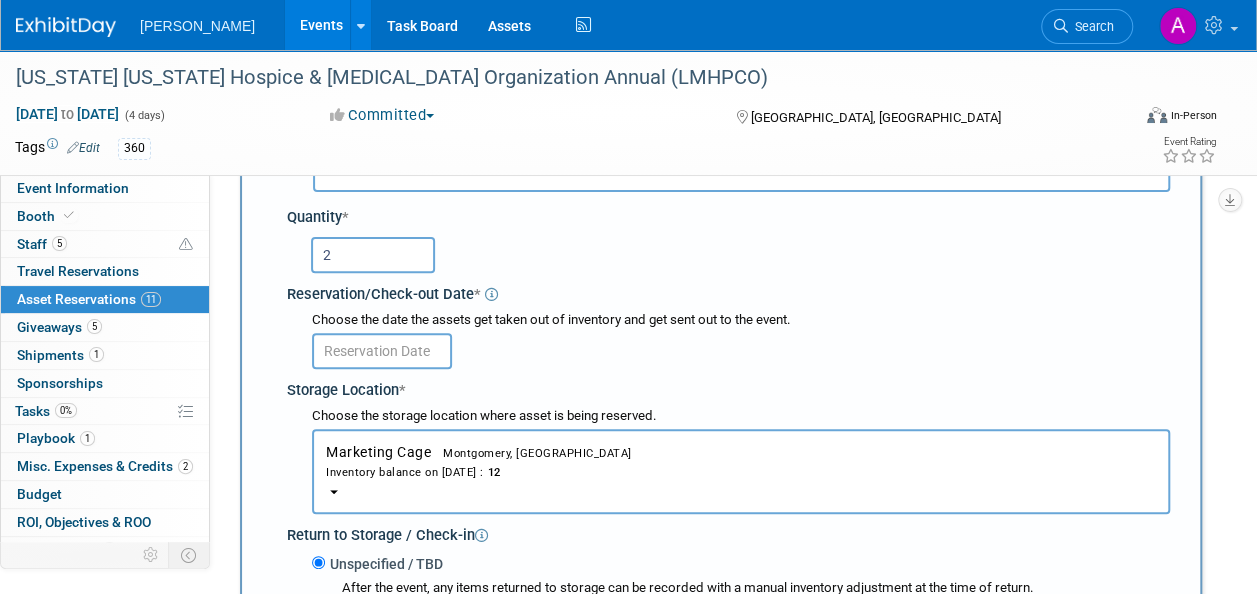 type on "2" 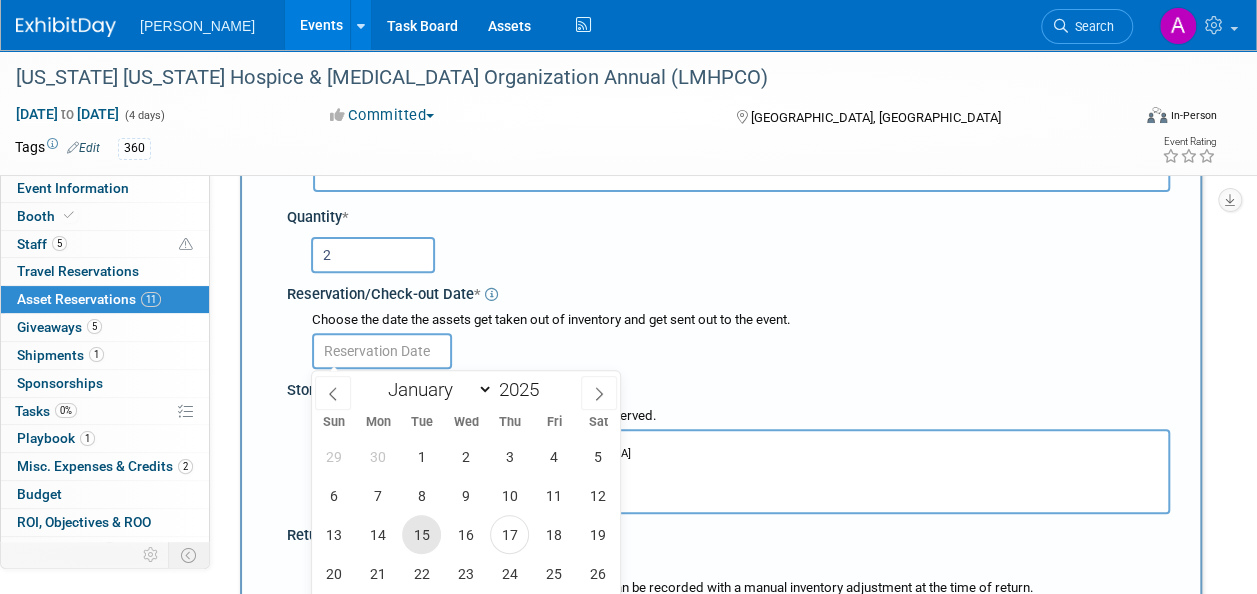 click on "15" at bounding box center [421, 534] 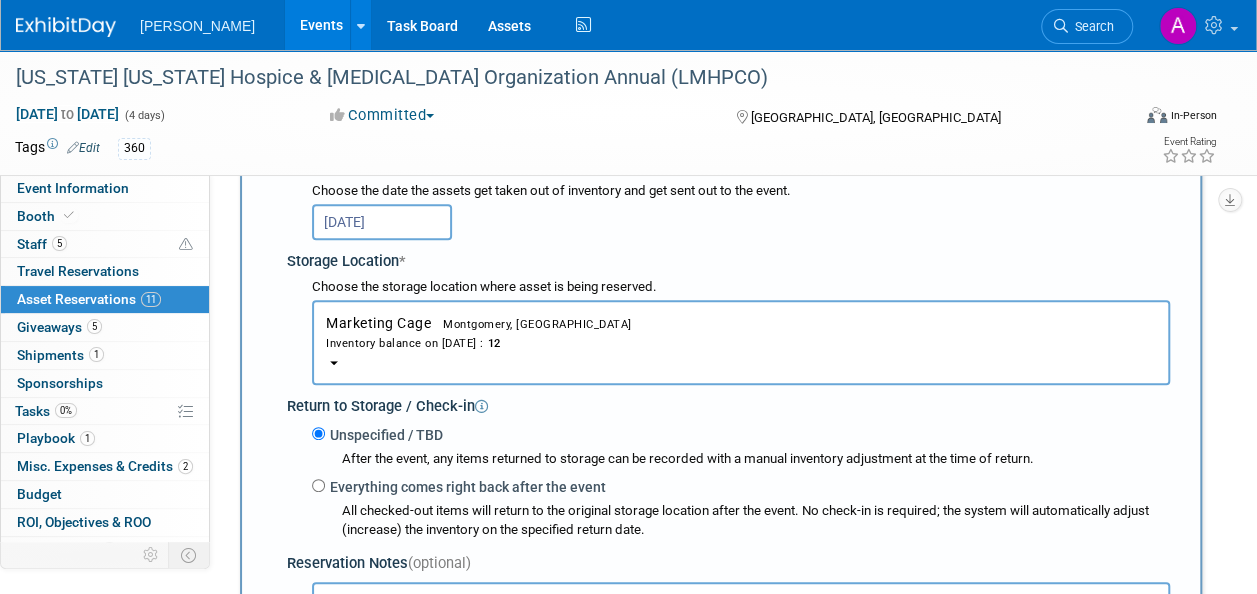 scroll, scrollTop: 419, scrollLeft: 0, axis: vertical 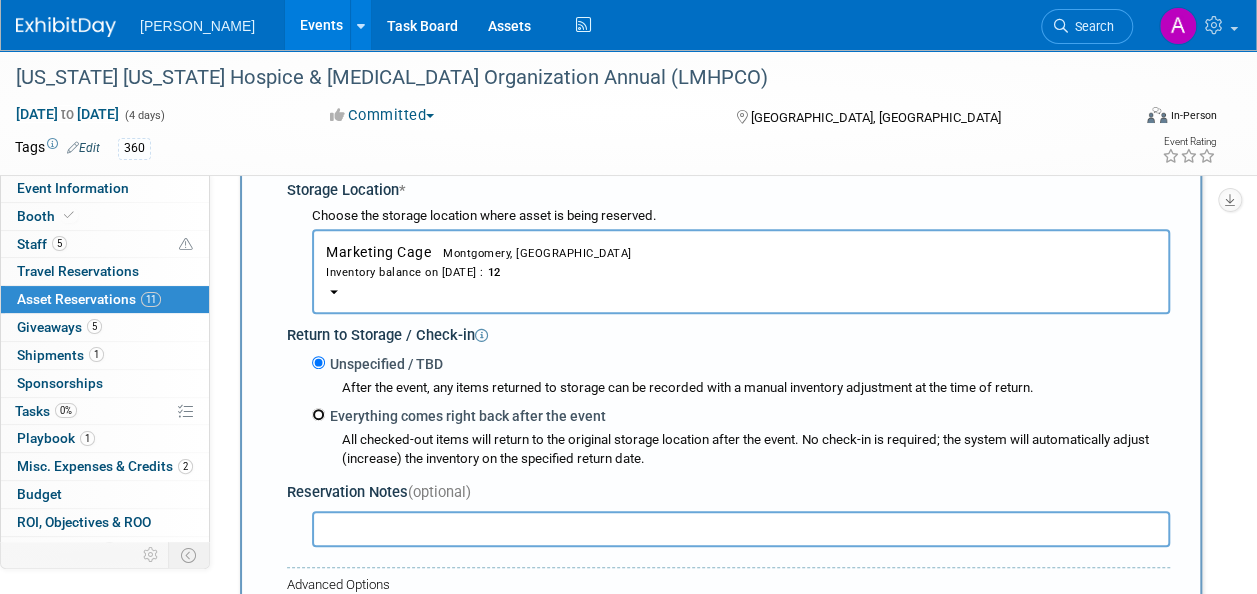 click on "Everything comes right back after the event" at bounding box center (318, 414) 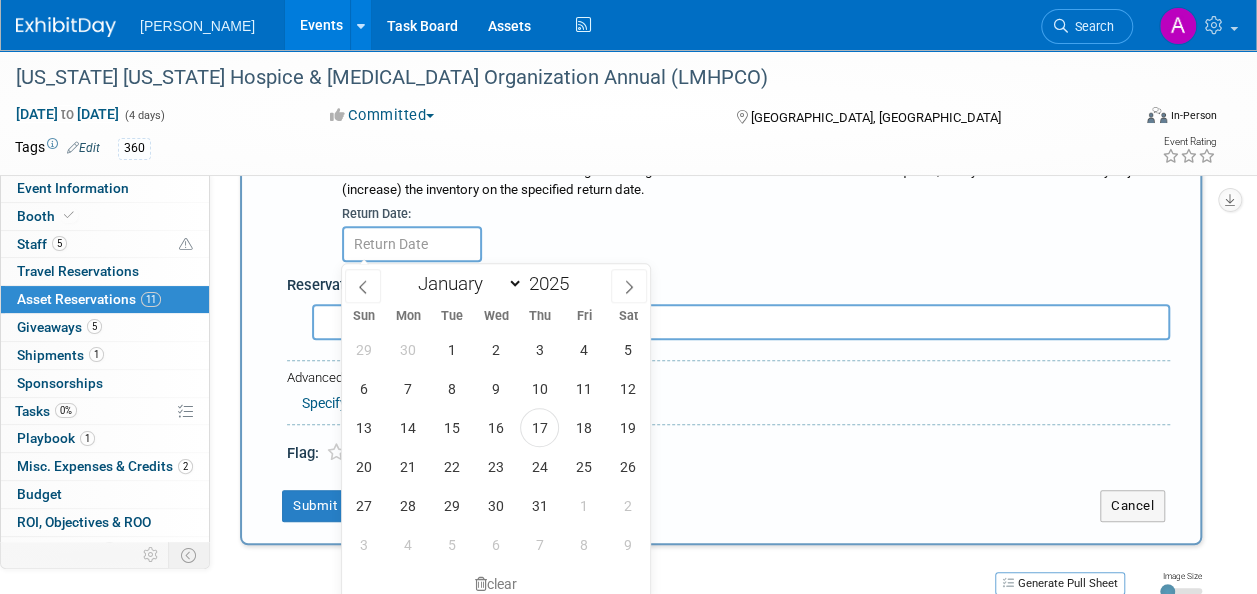 scroll, scrollTop: 719, scrollLeft: 0, axis: vertical 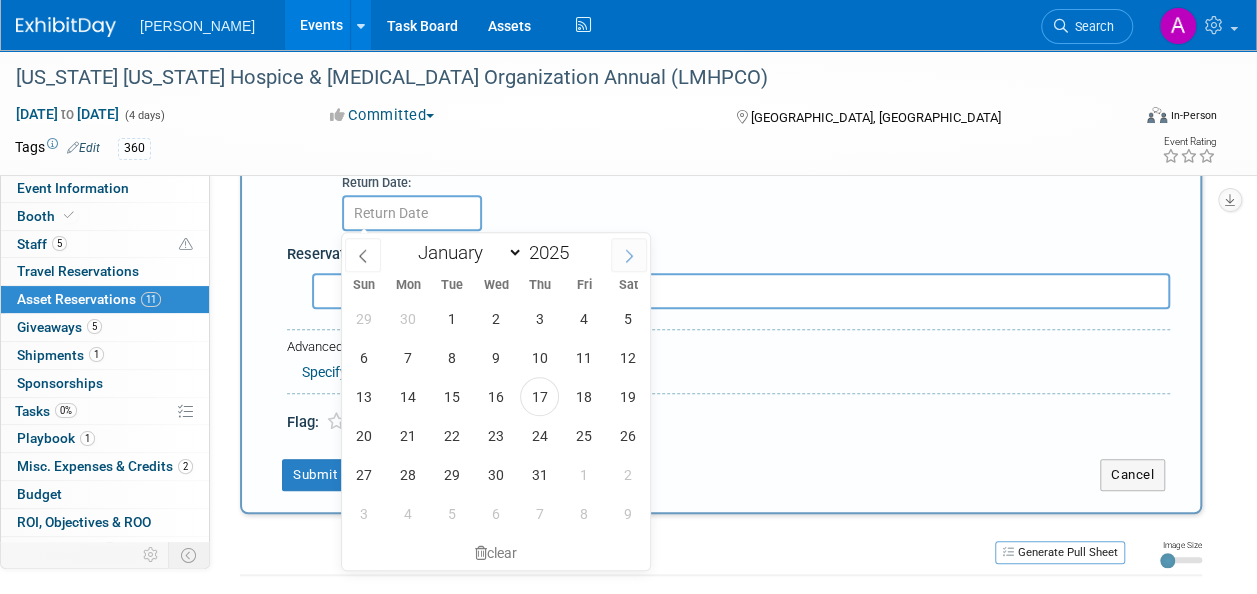 click 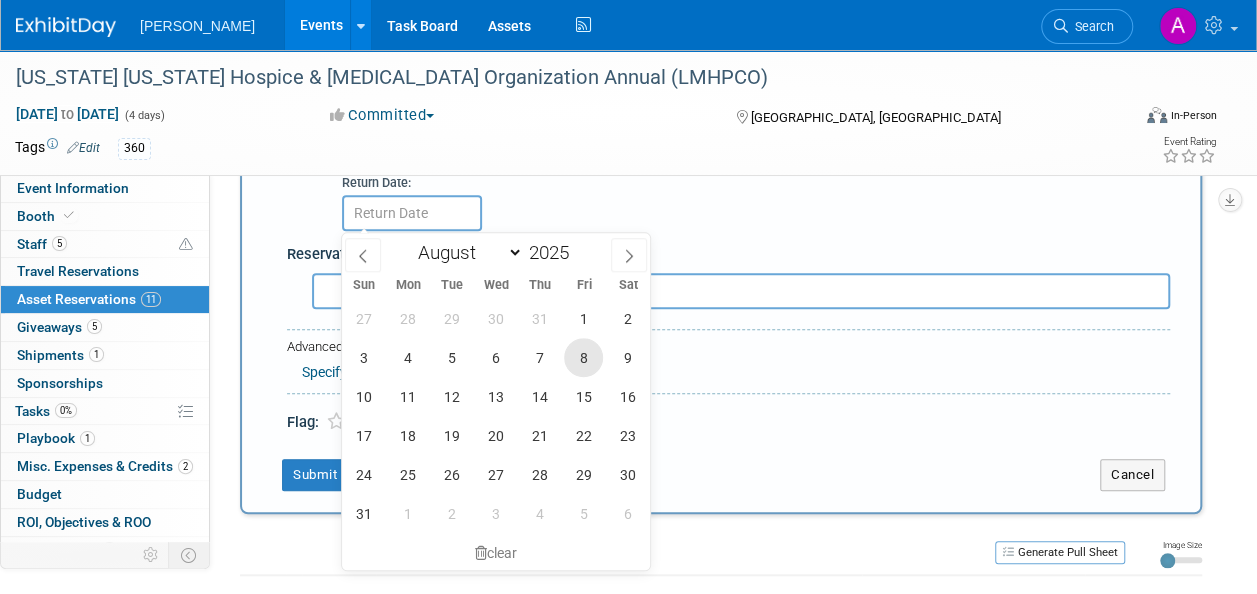 click on "8" at bounding box center (583, 357) 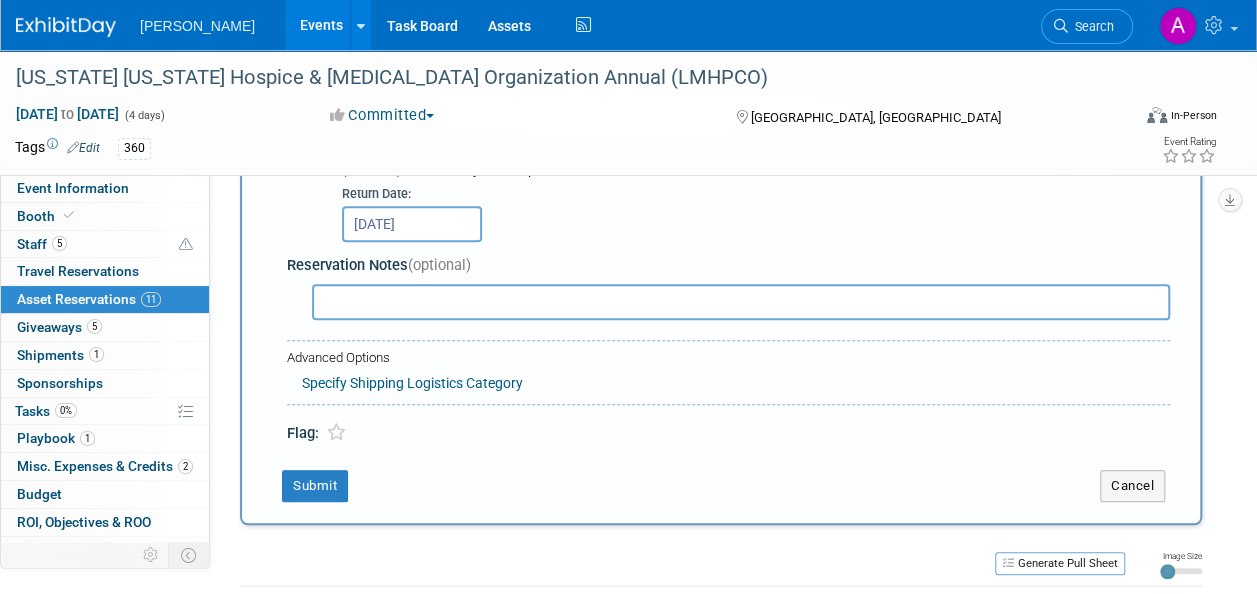 scroll, scrollTop: 719, scrollLeft: 0, axis: vertical 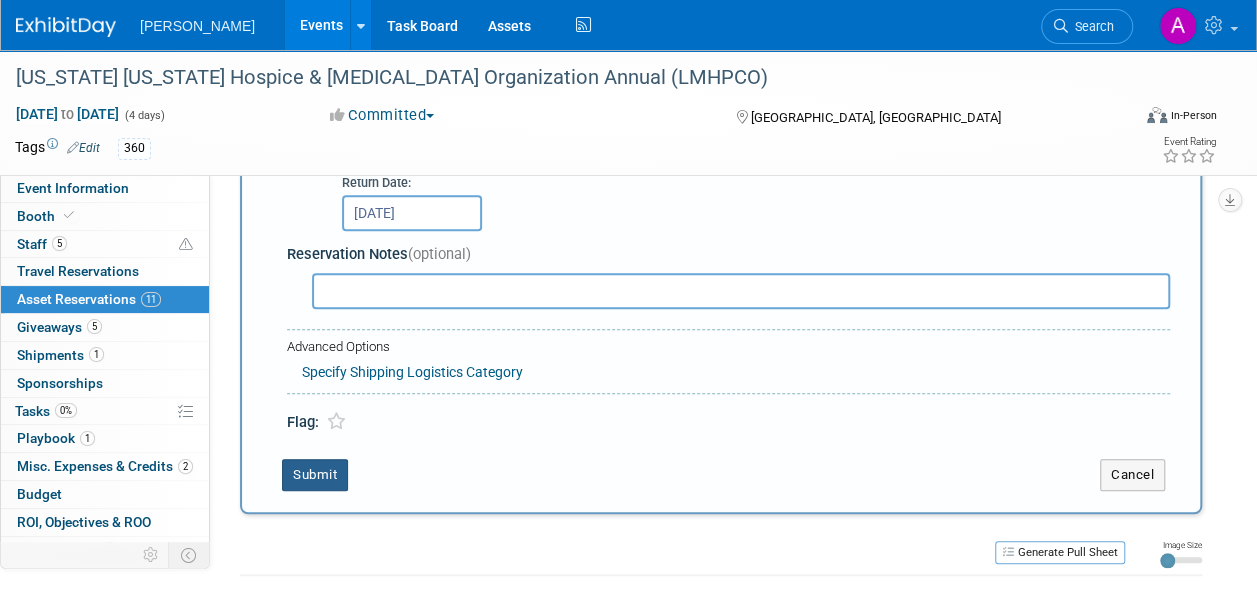 click on "Submit" at bounding box center (315, 475) 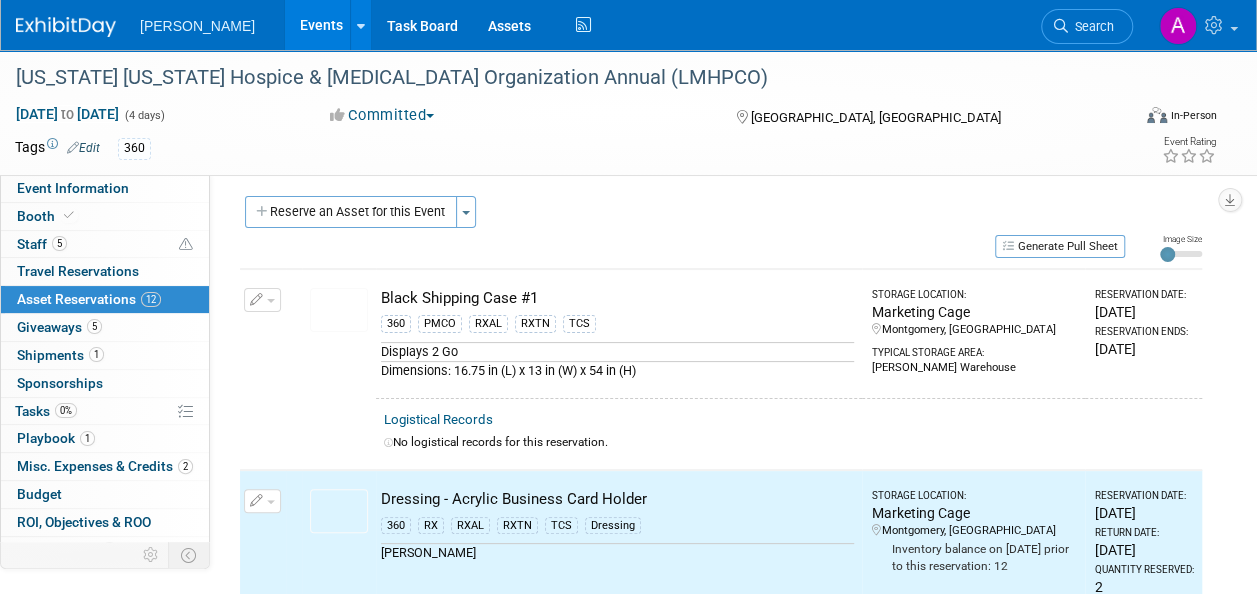 scroll, scrollTop: 0, scrollLeft: 0, axis: both 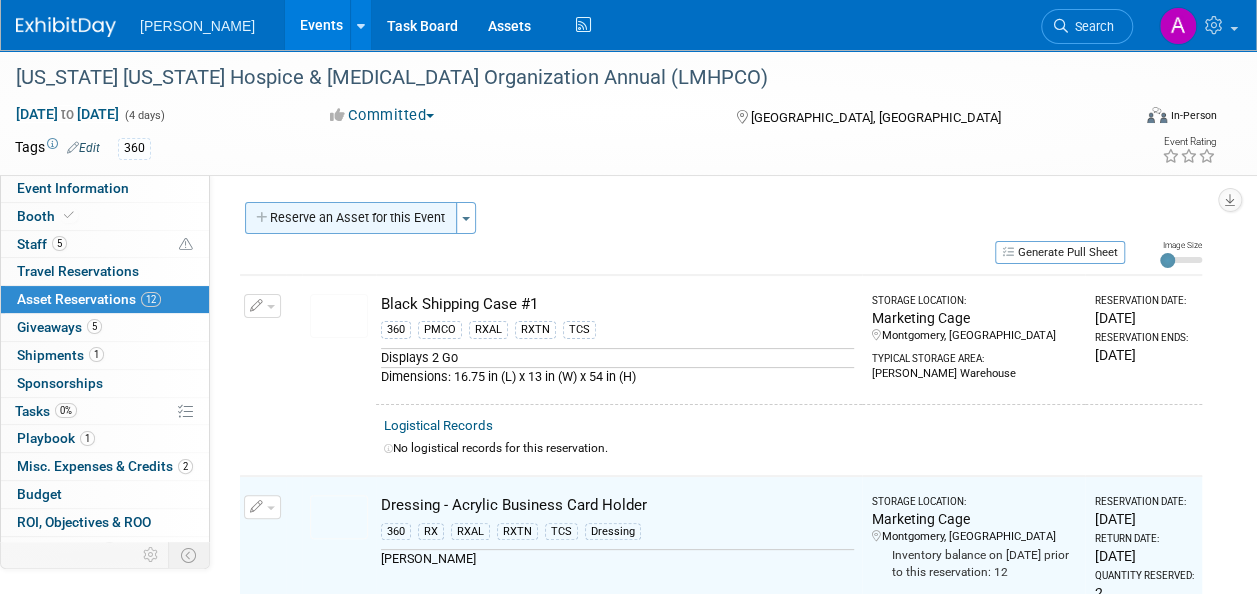 click on "Reserve an Asset for this Event" at bounding box center (351, 218) 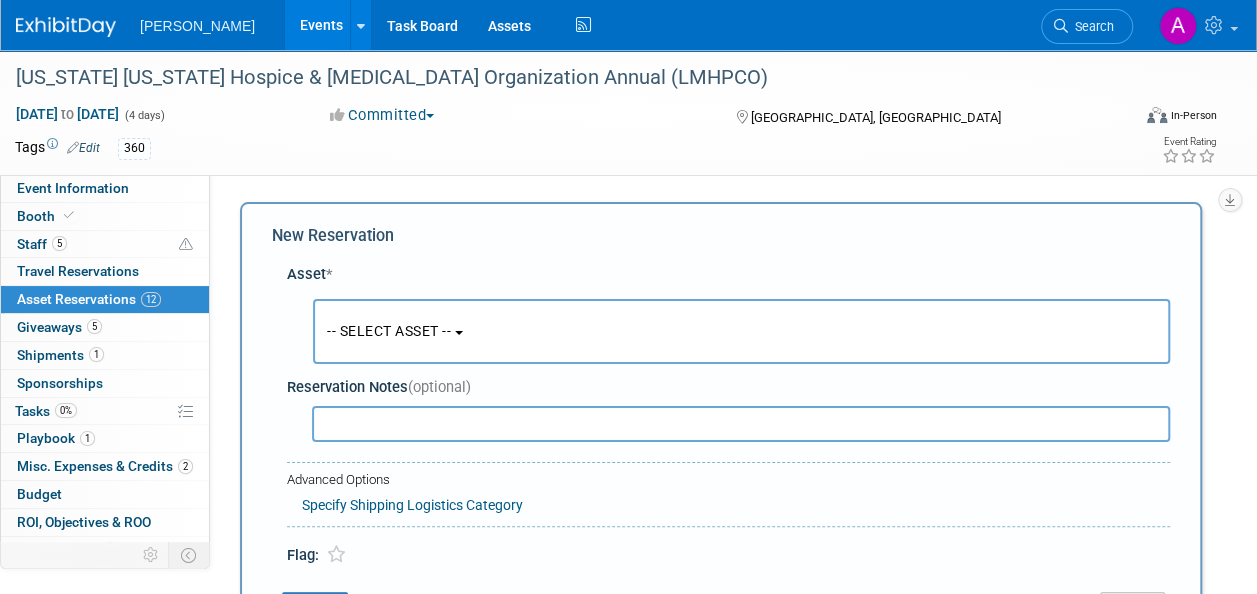 scroll, scrollTop: 19, scrollLeft: 0, axis: vertical 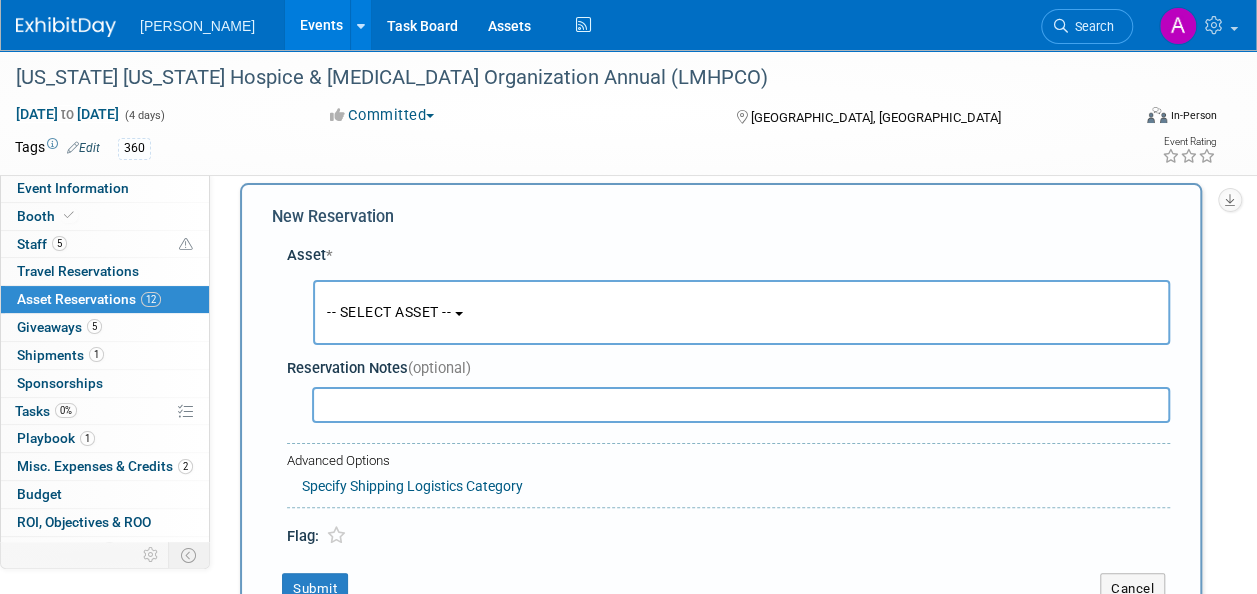 click on "-- SELECT ASSET --" at bounding box center [741, 312] 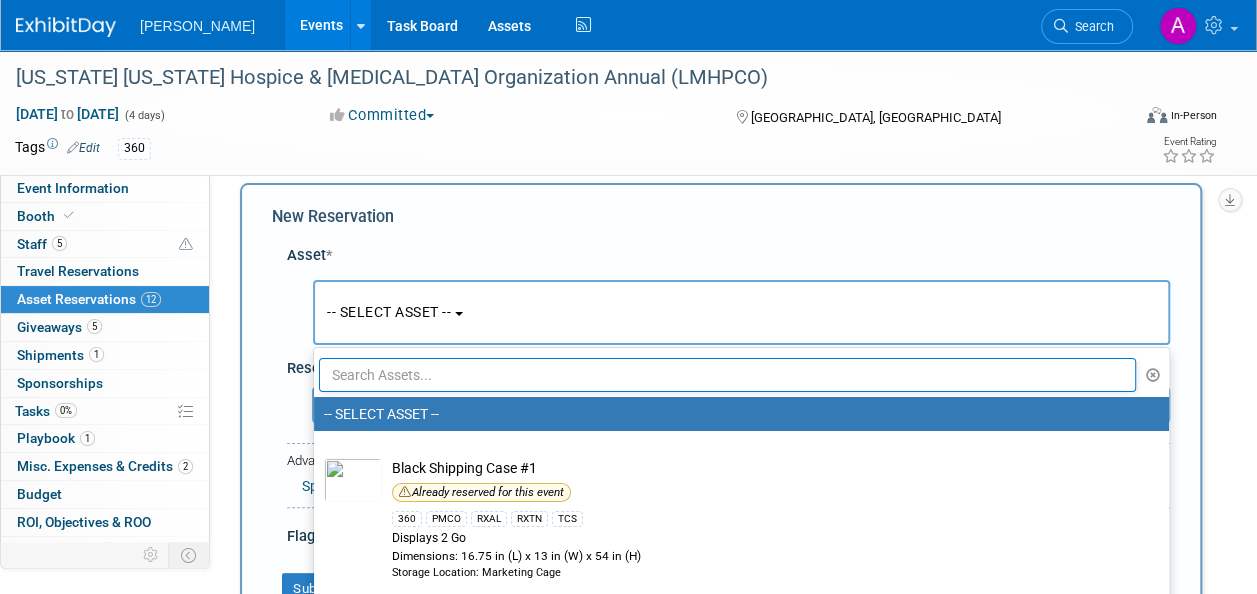 click at bounding box center (727, 375) 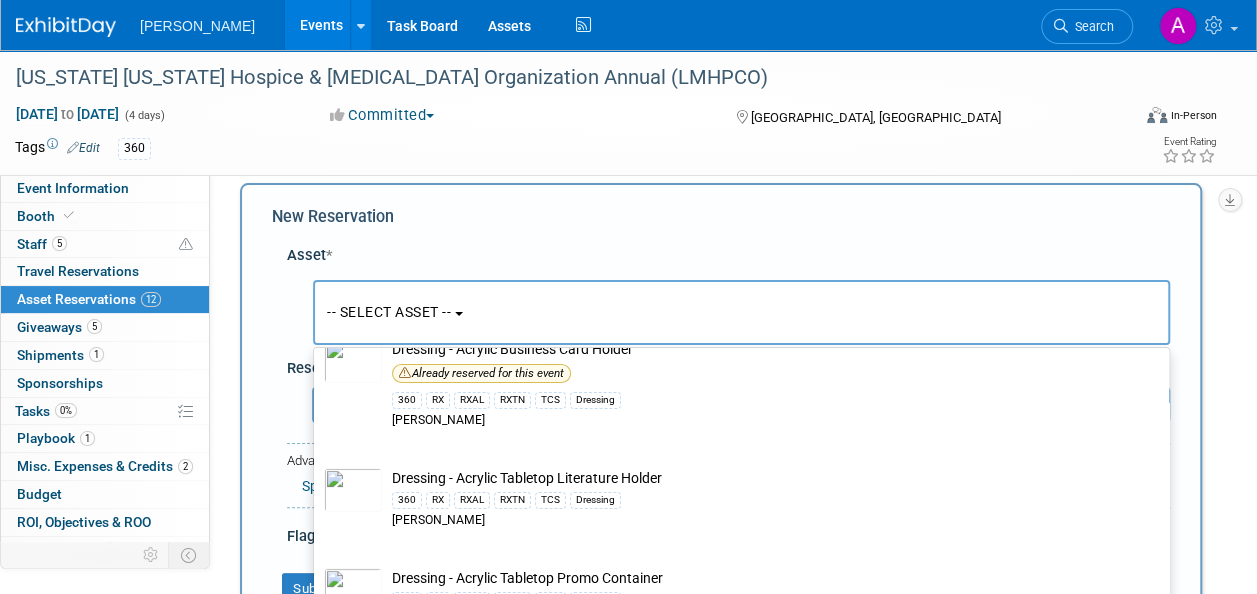 scroll, scrollTop: 221, scrollLeft: 0, axis: vertical 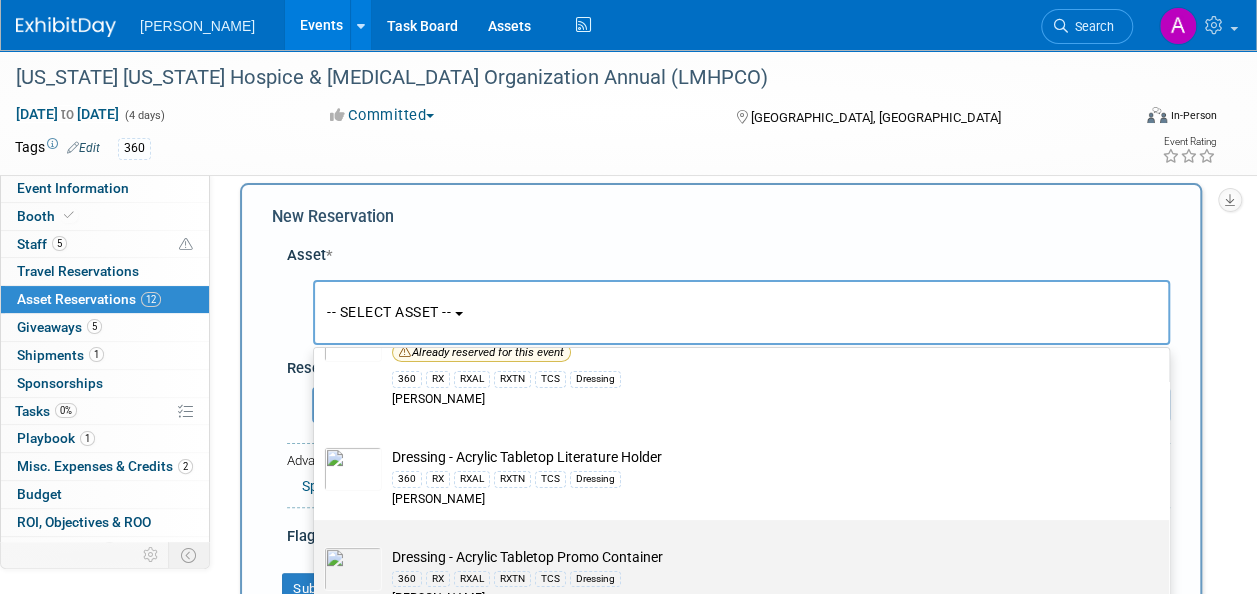 type on "acrylic" 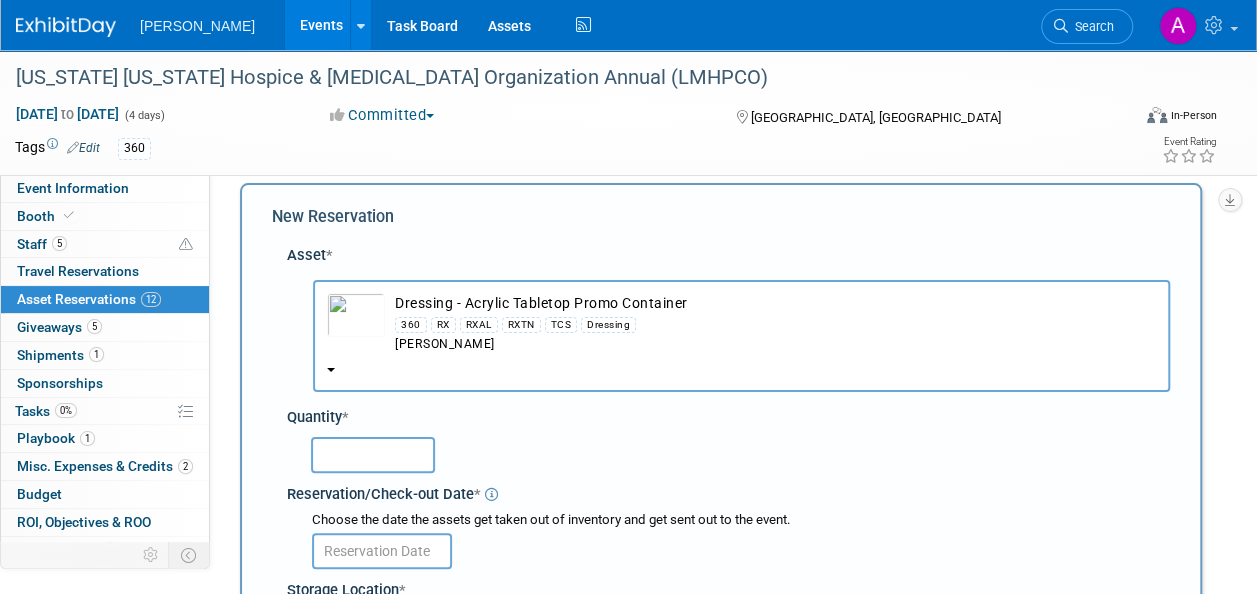 click at bounding box center (373, 455) 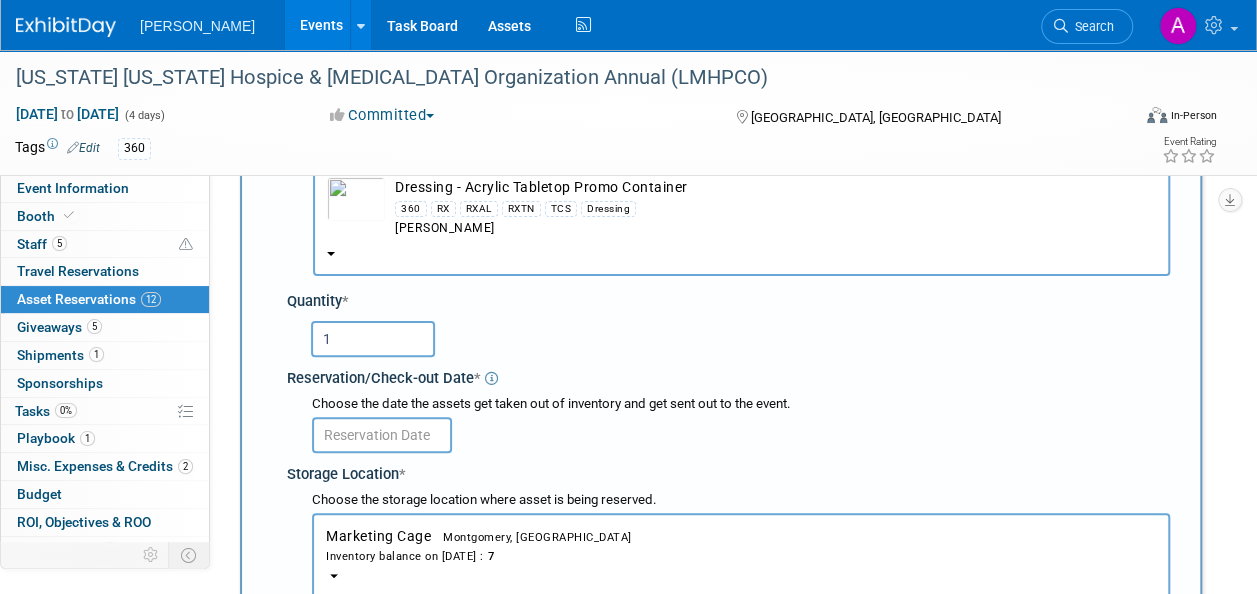 scroll, scrollTop: 219, scrollLeft: 0, axis: vertical 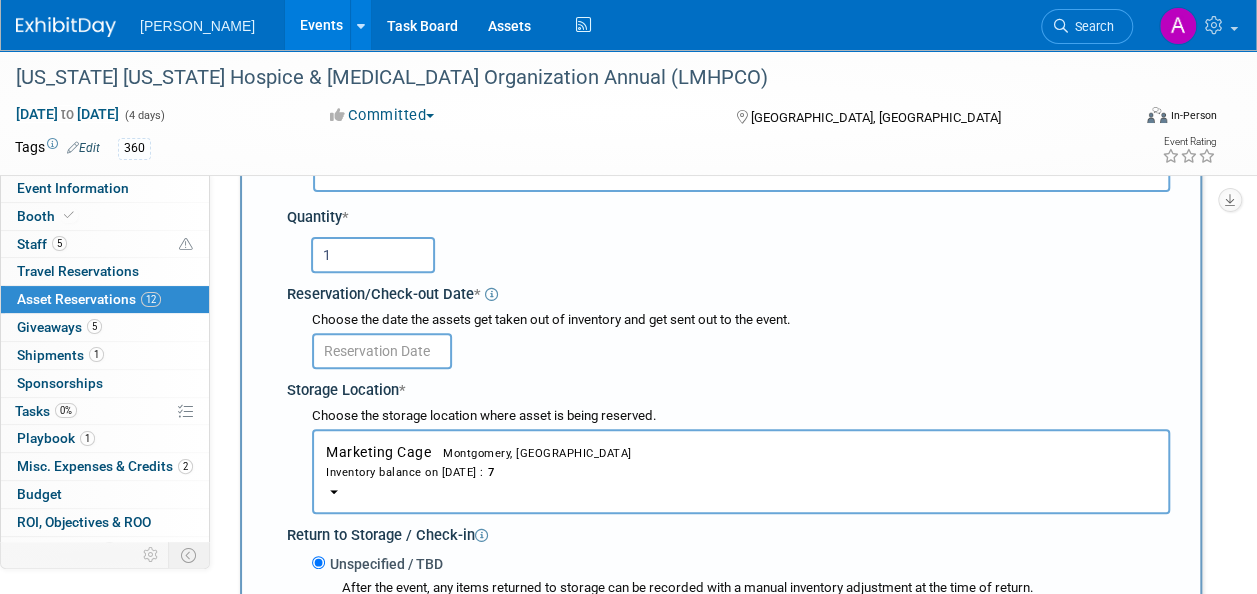 type on "1" 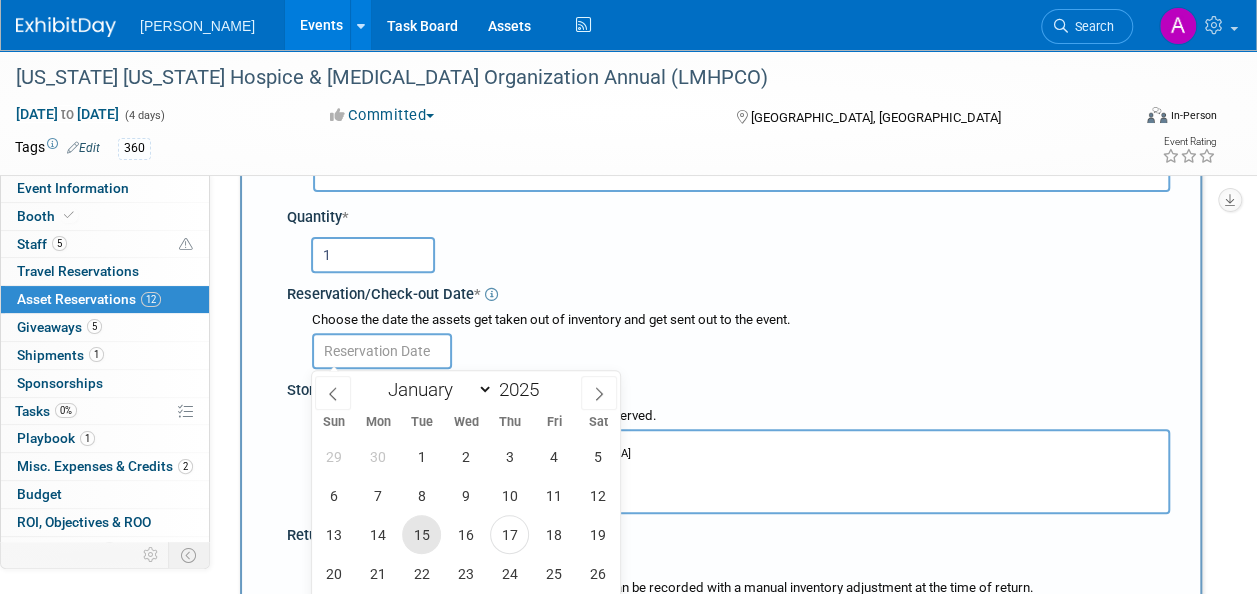 click on "15" at bounding box center (421, 534) 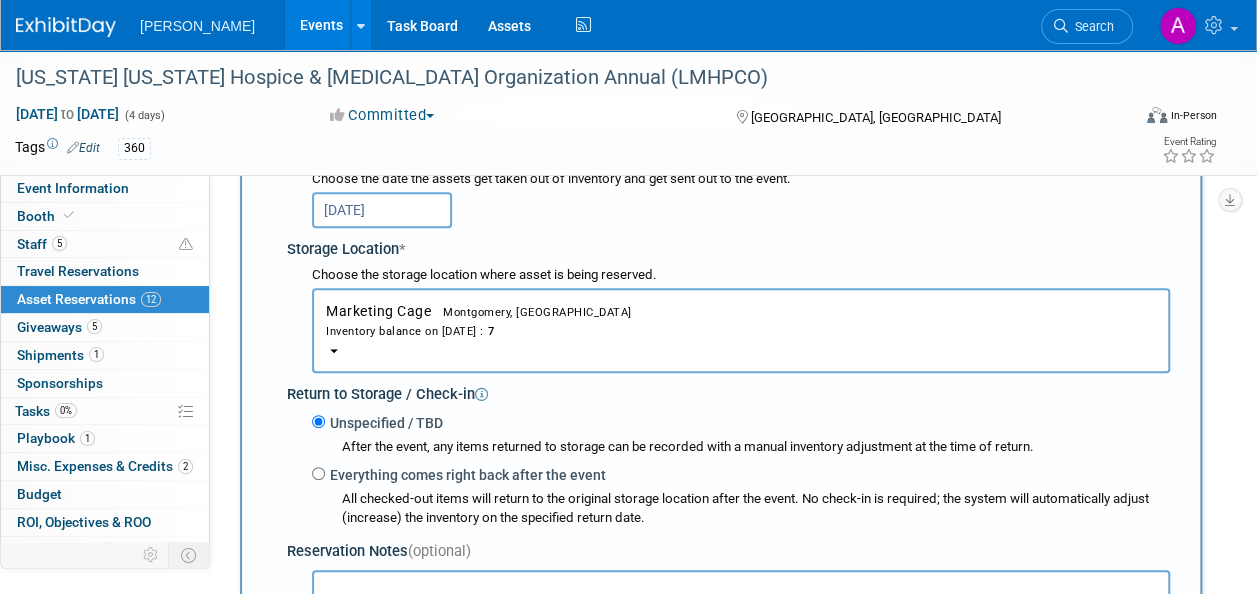 scroll, scrollTop: 419, scrollLeft: 0, axis: vertical 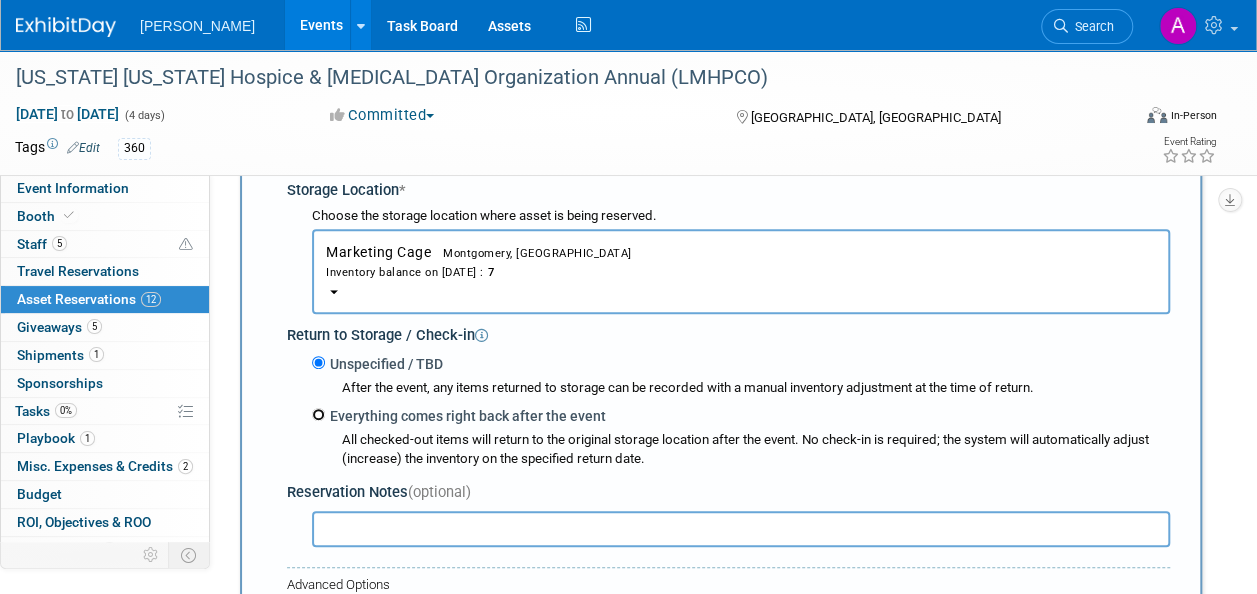 click on "Everything comes right back after the event" at bounding box center [318, 414] 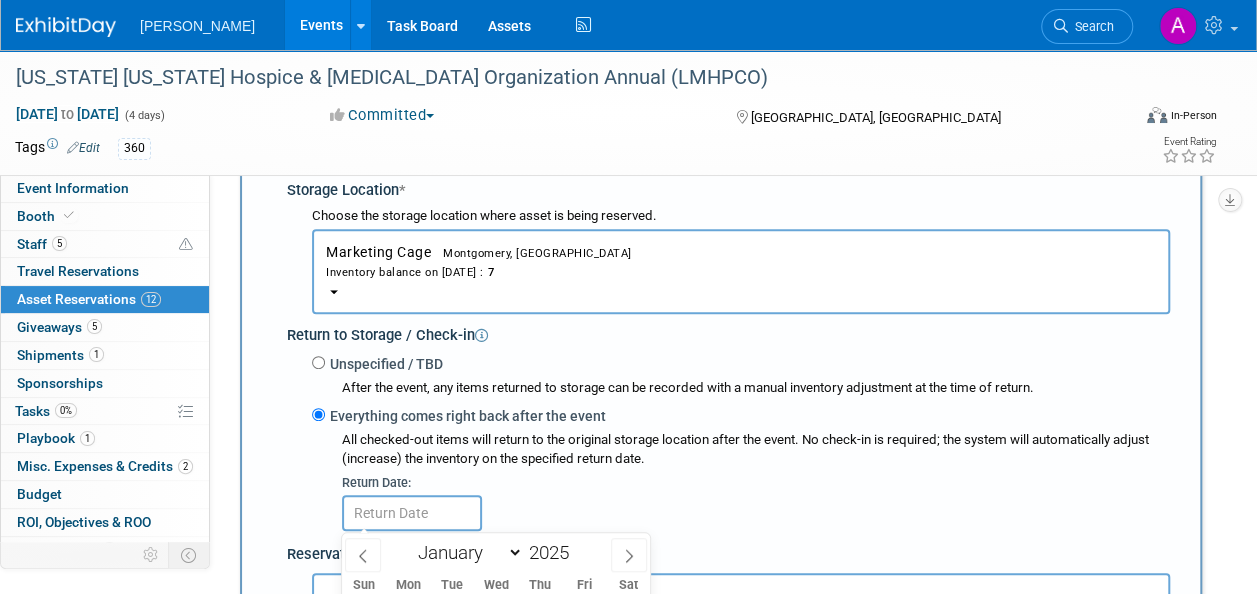 scroll, scrollTop: 519, scrollLeft: 0, axis: vertical 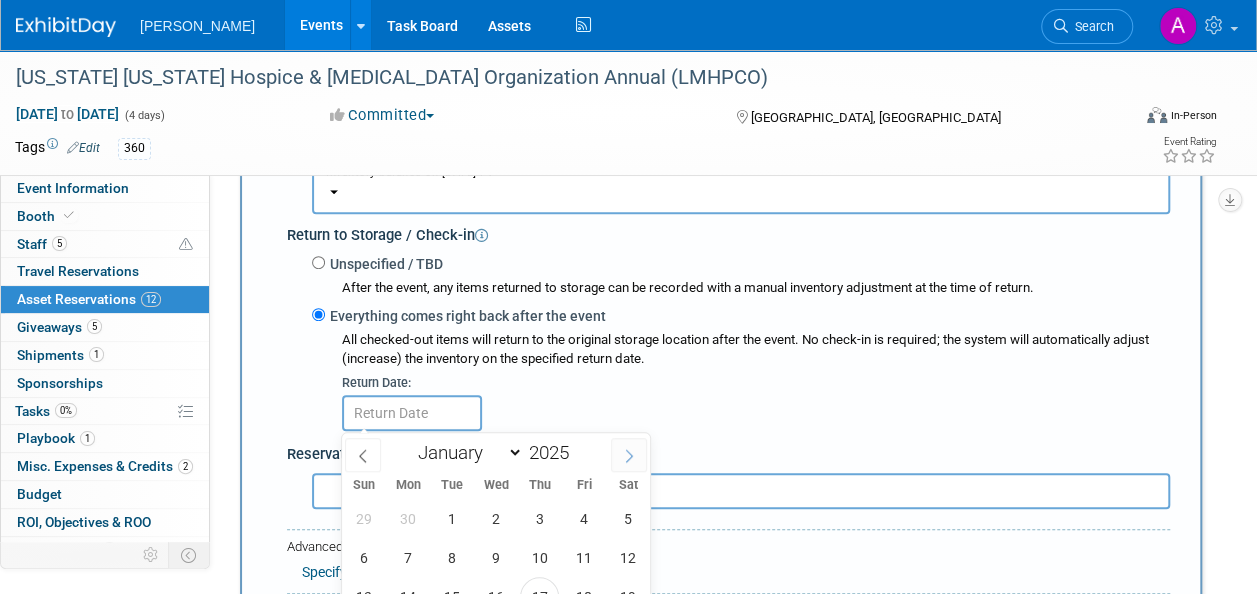 click at bounding box center (629, 455) 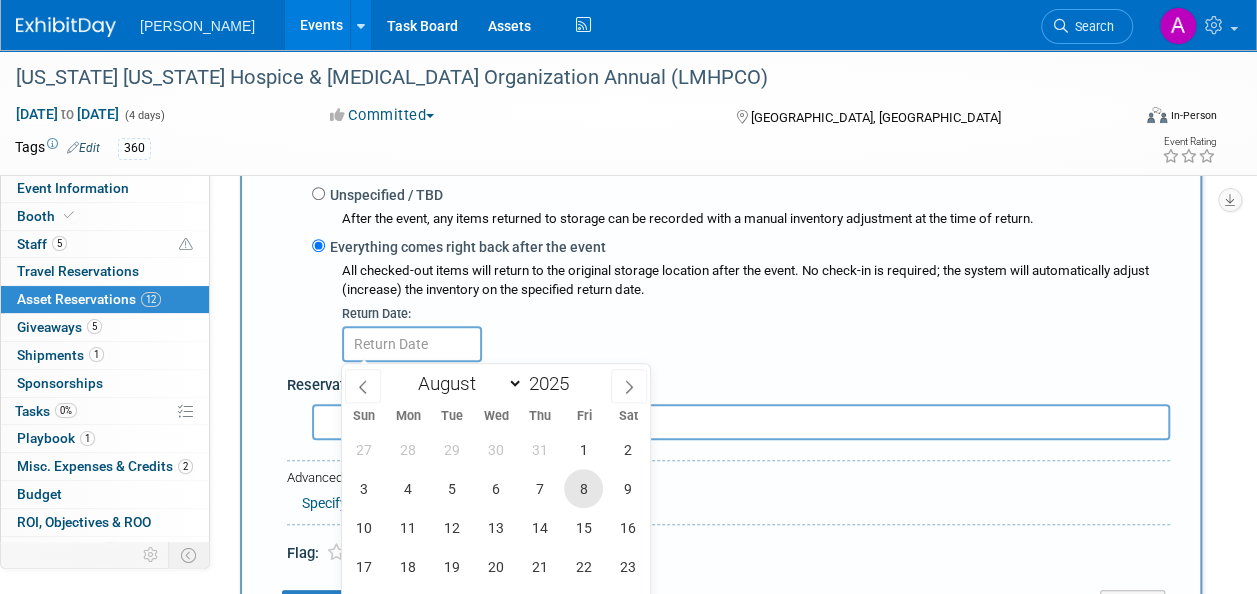 scroll, scrollTop: 619, scrollLeft: 0, axis: vertical 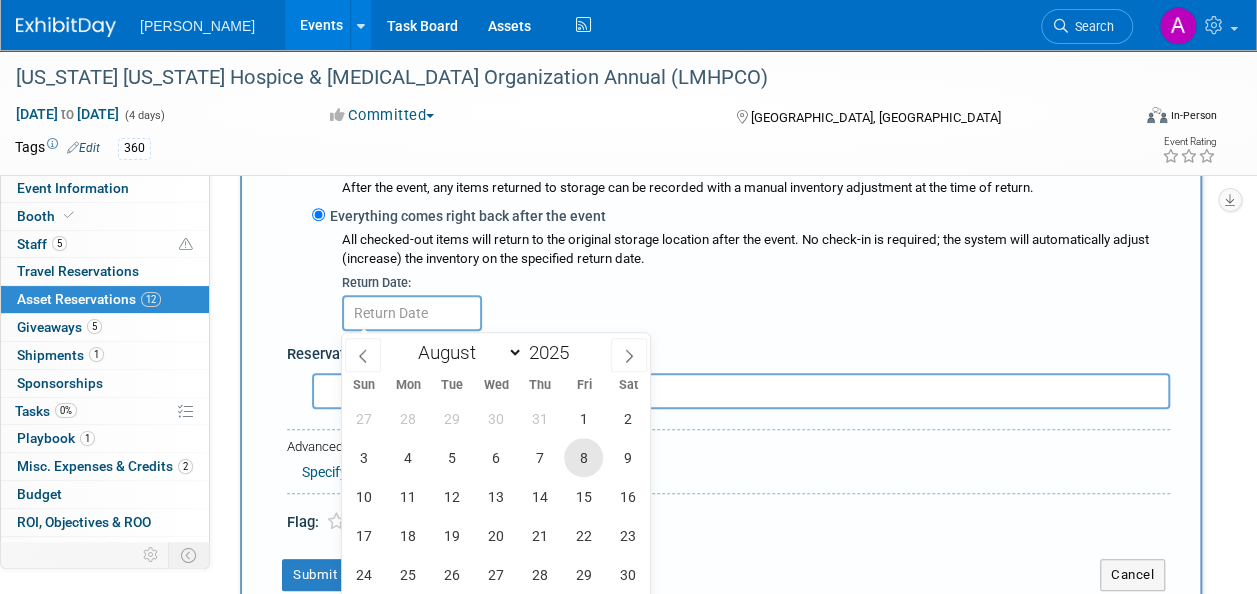 click on "8" at bounding box center [583, 457] 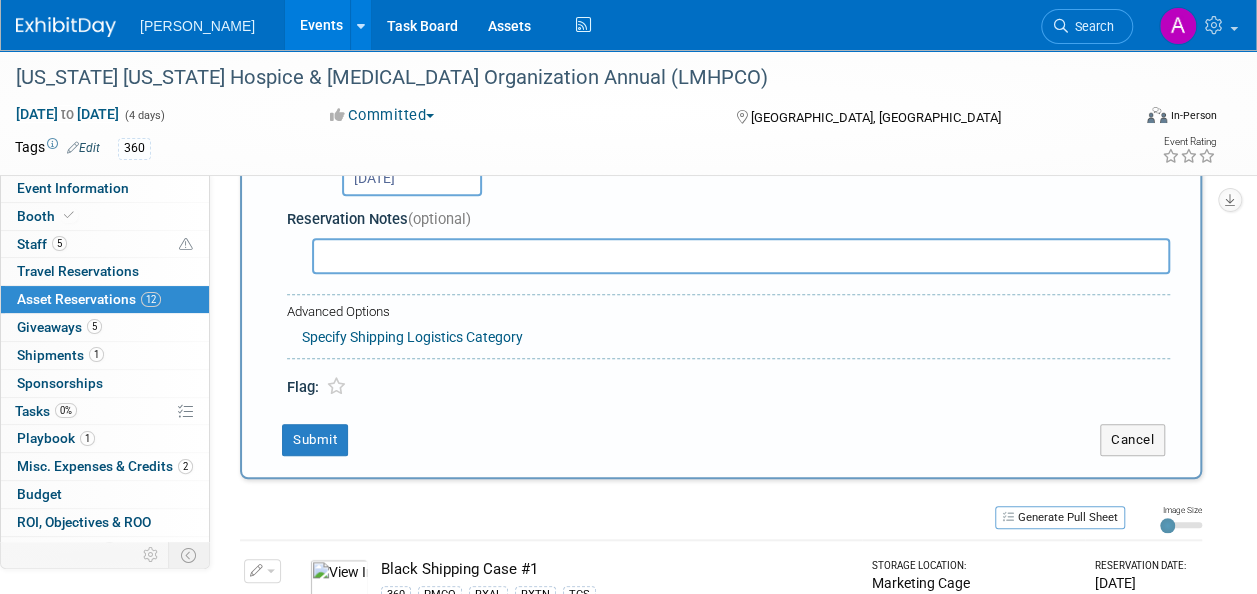 scroll, scrollTop: 819, scrollLeft: 0, axis: vertical 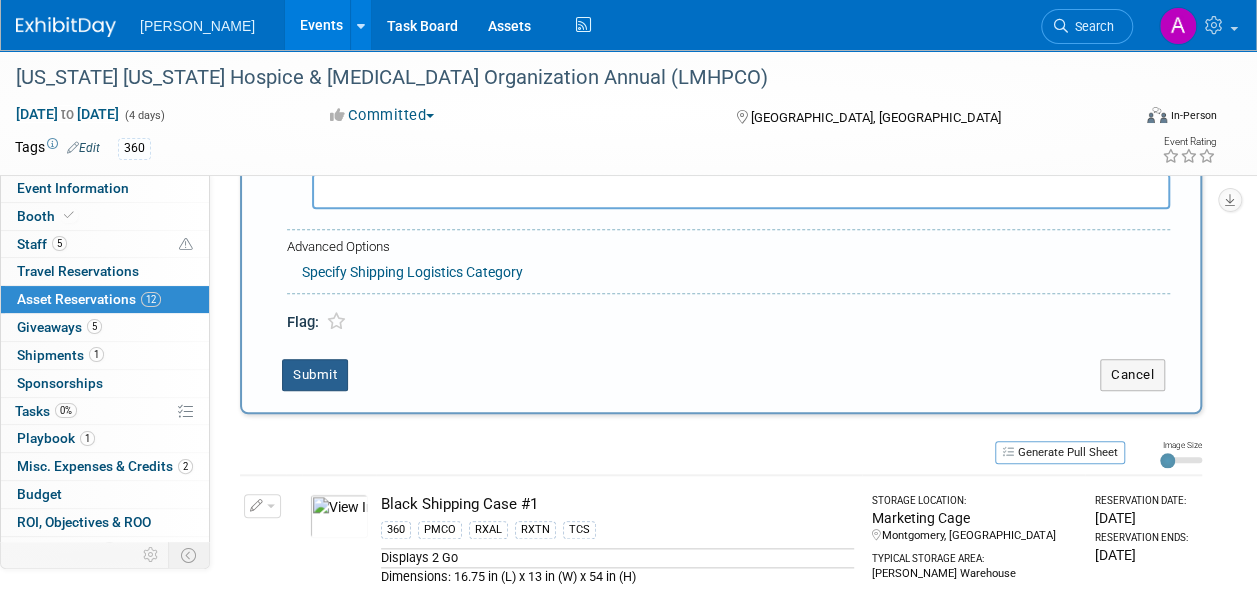 click on "Submit" at bounding box center (315, 375) 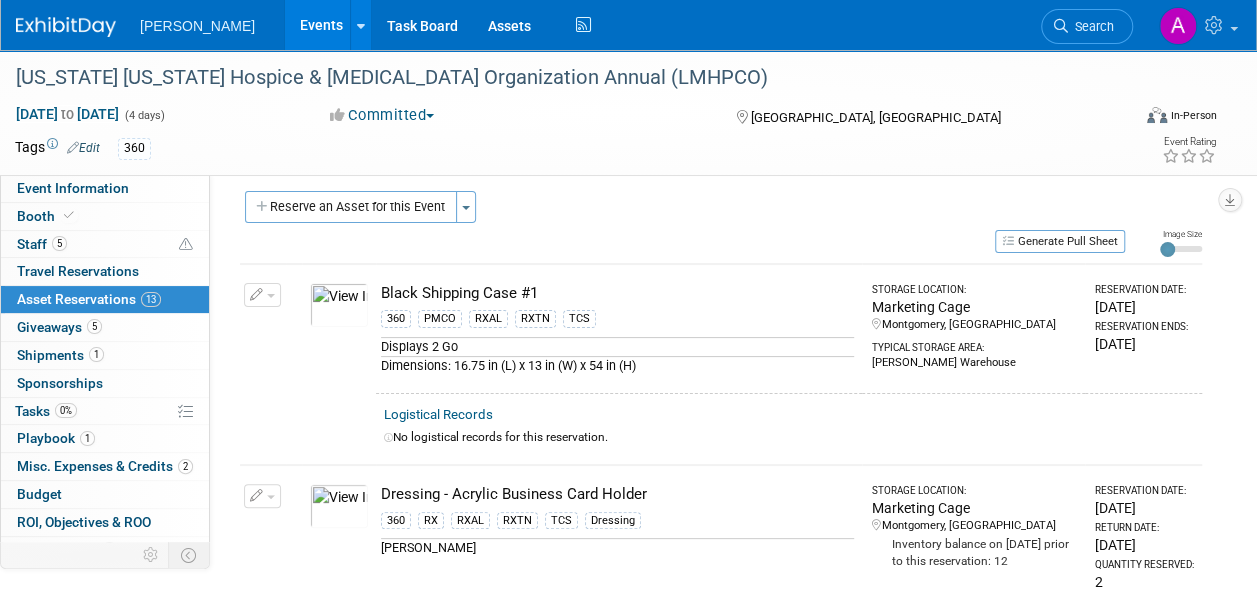 scroll, scrollTop: 0, scrollLeft: 0, axis: both 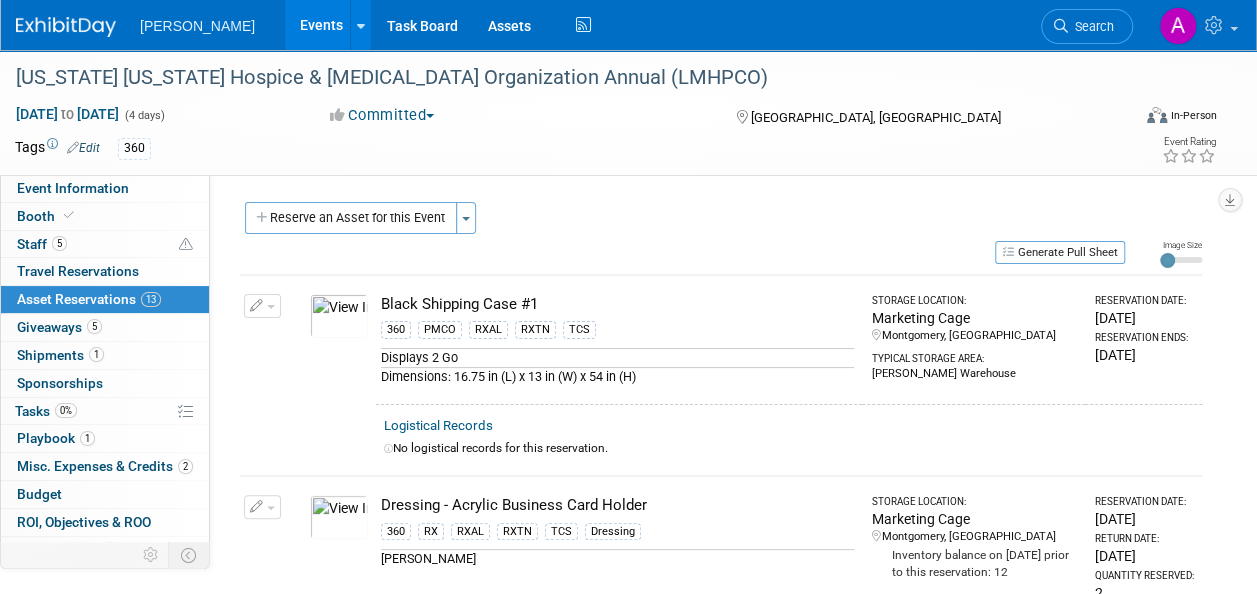 click on "Reserve an Asset for this Event" at bounding box center (351, 218) 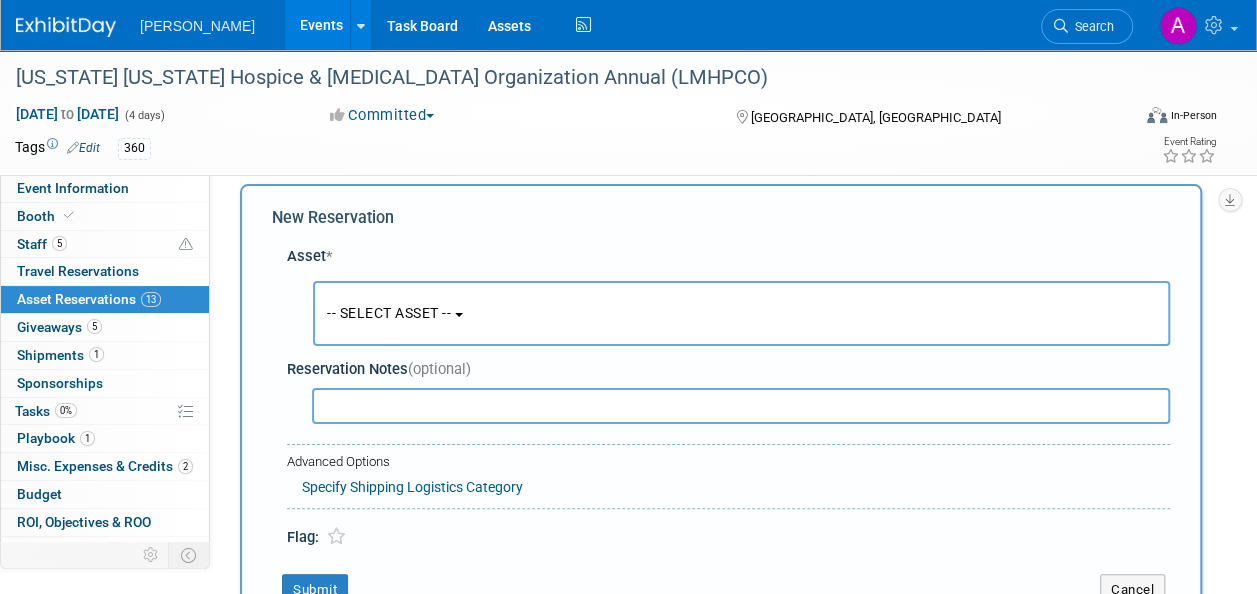 scroll, scrollTop: 19, scrollLeft: 0, axis: vertical 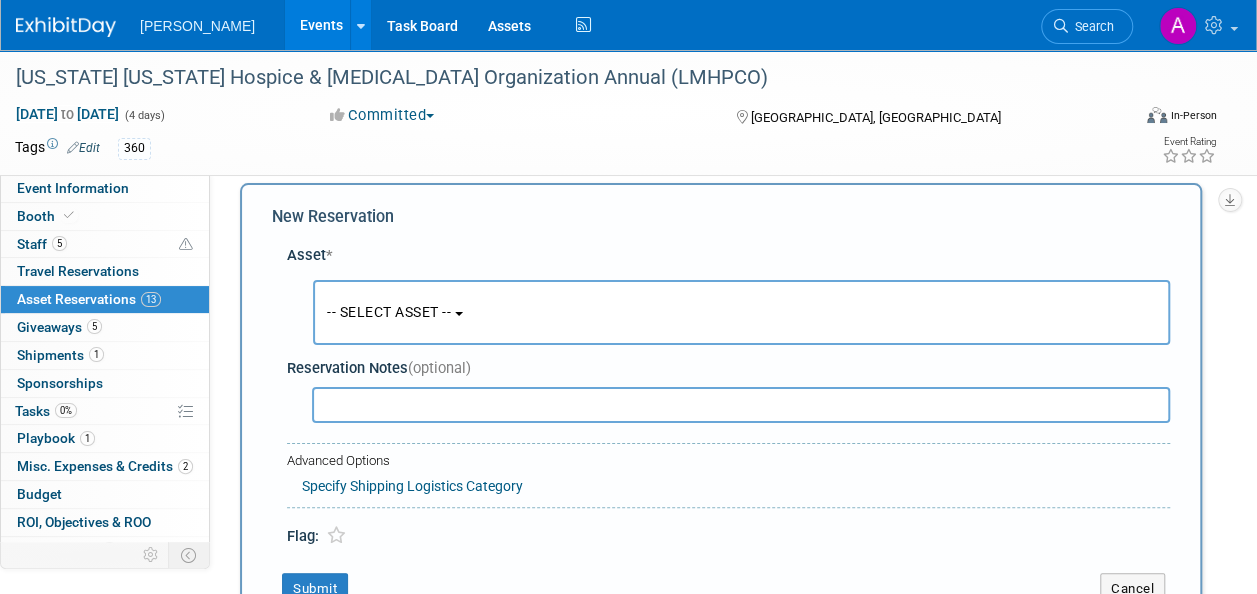click on "-- SELECT ASSET --" at bounding box center (389, 312) 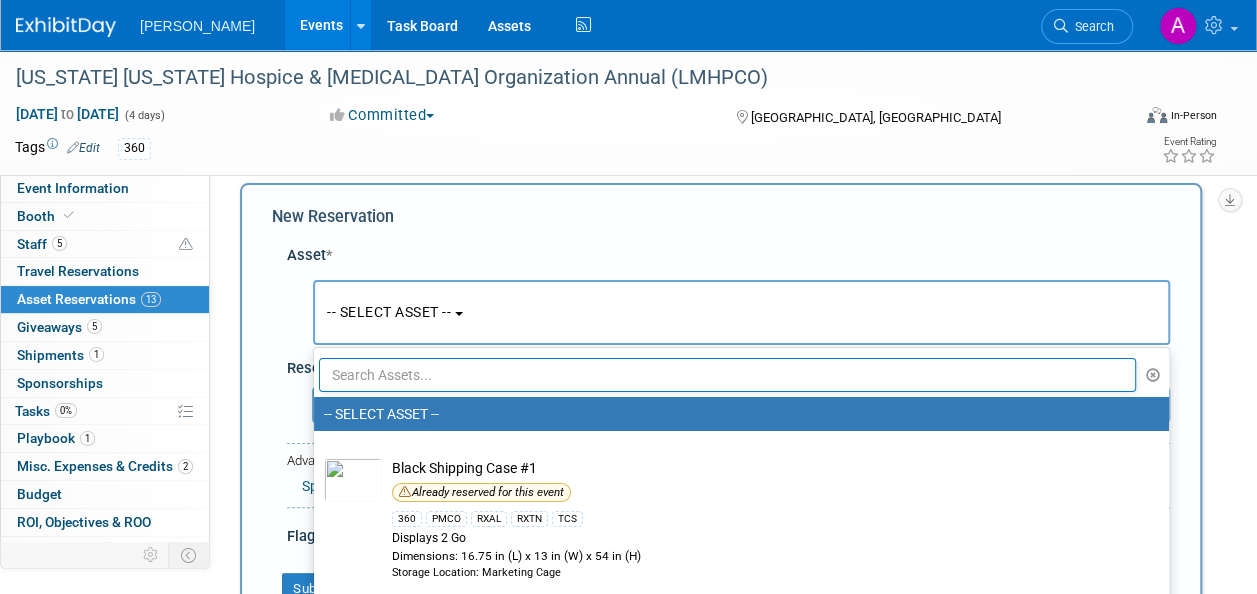 click at bounding box center (727, 375) 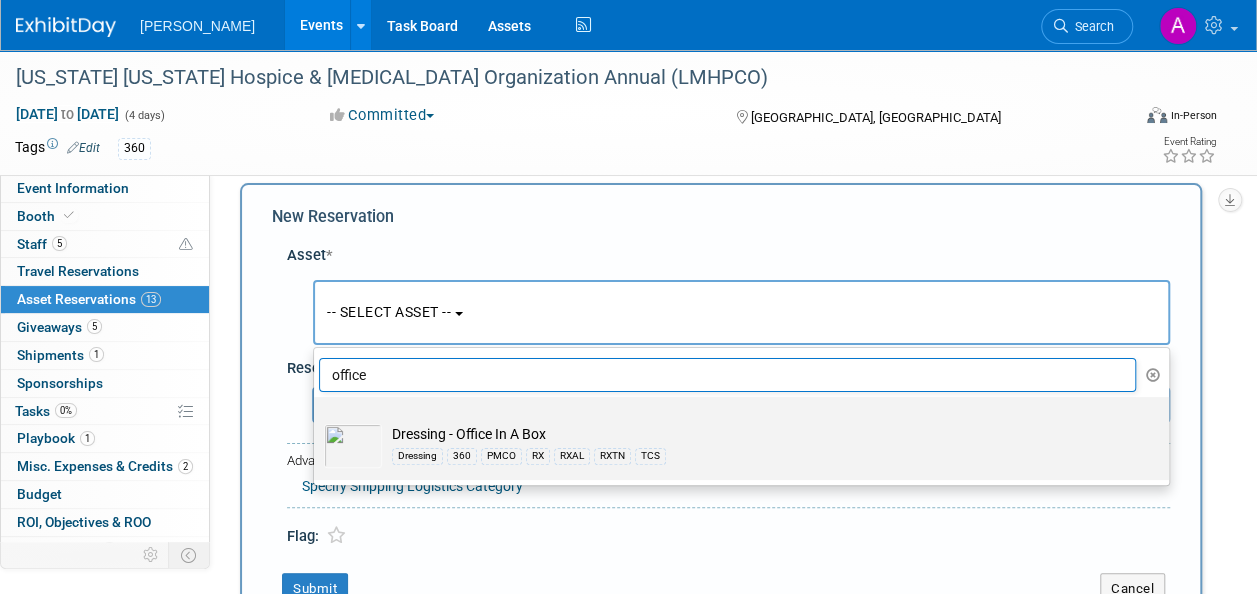 type on "office" 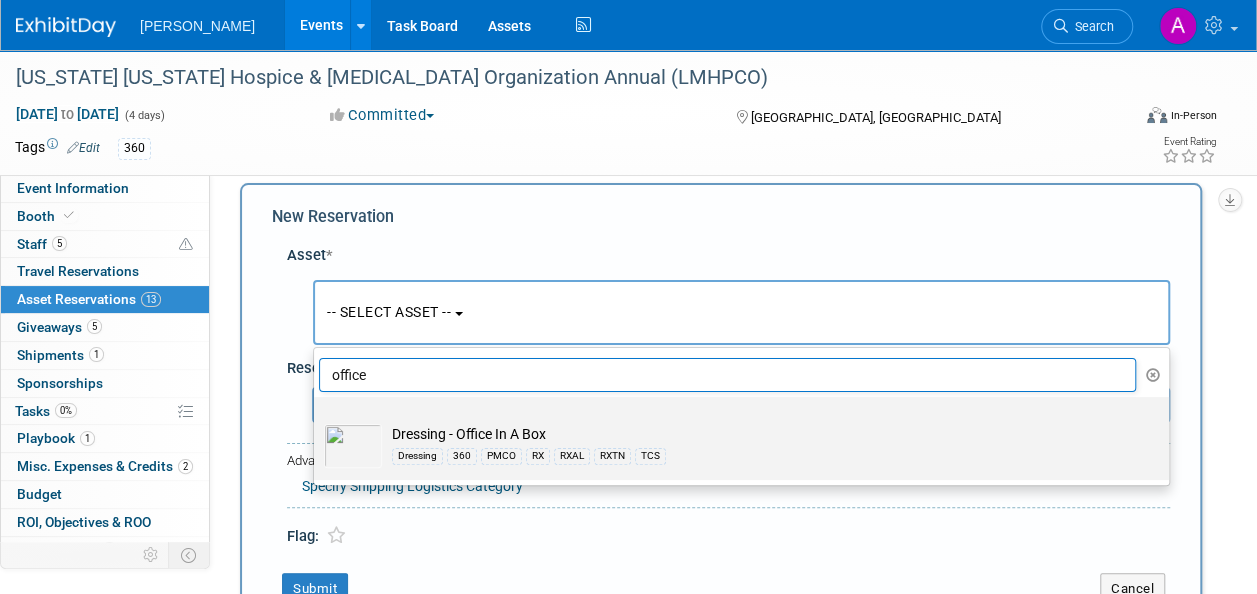 click on "Dressing - Office In A Box Dressing 360 PMCO RX RXAL RXTN TCS" at bounding box center (755, 446) 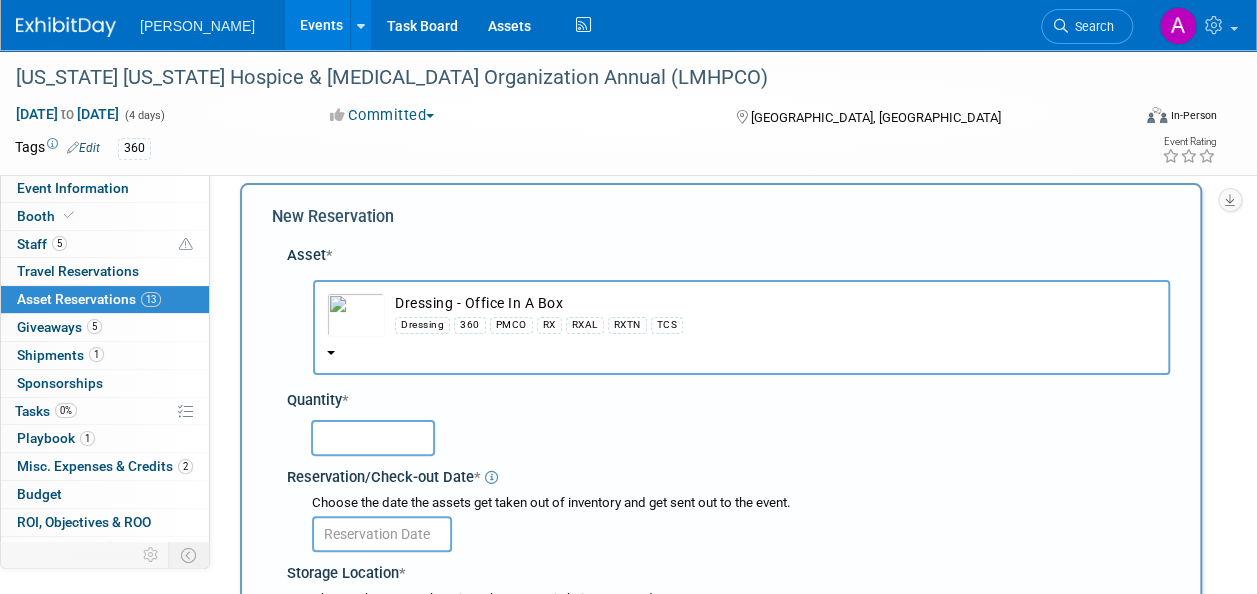 click at bounding box center [373, 438] 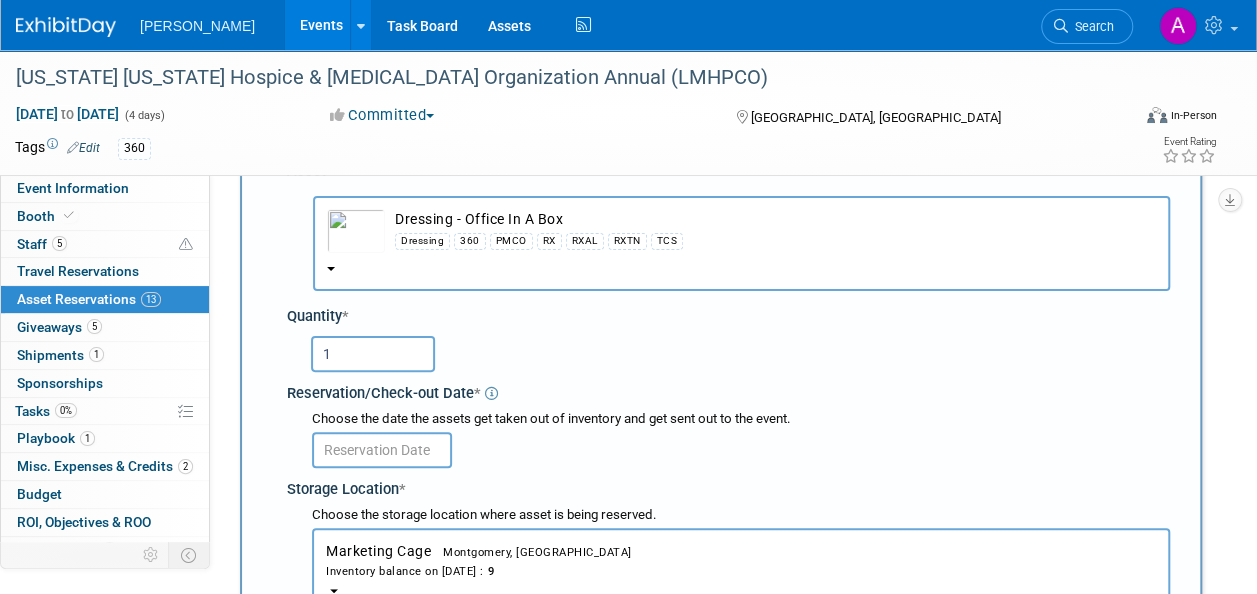 scroll, scrollTop: 219, scrollLeft: 0, axis: vertical 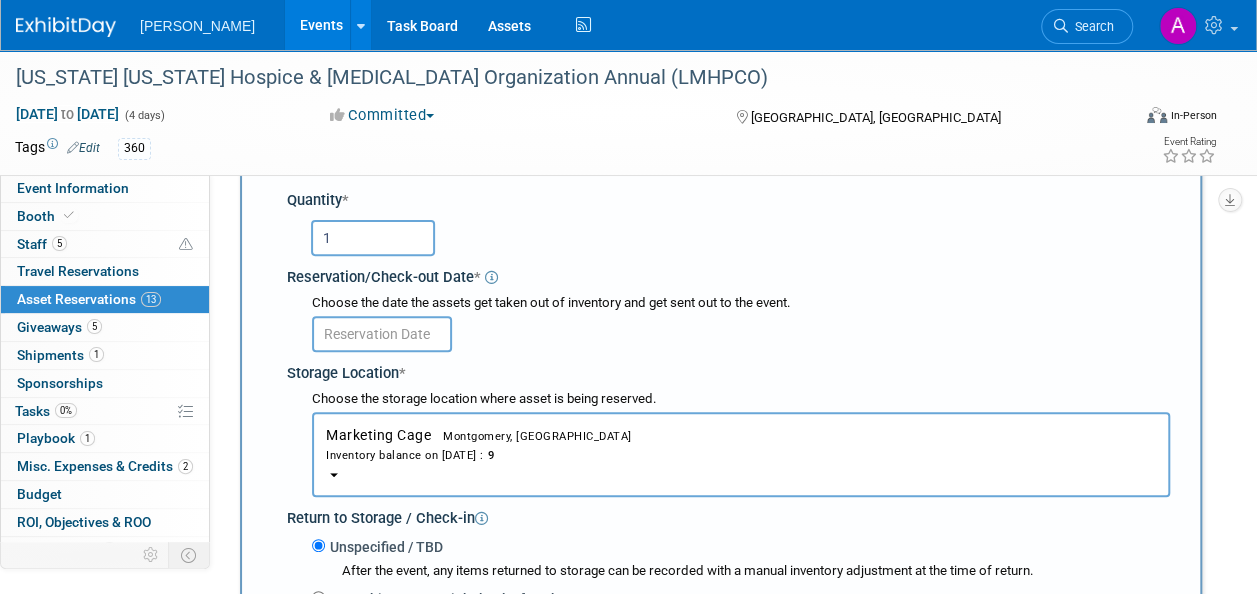 type on "1" 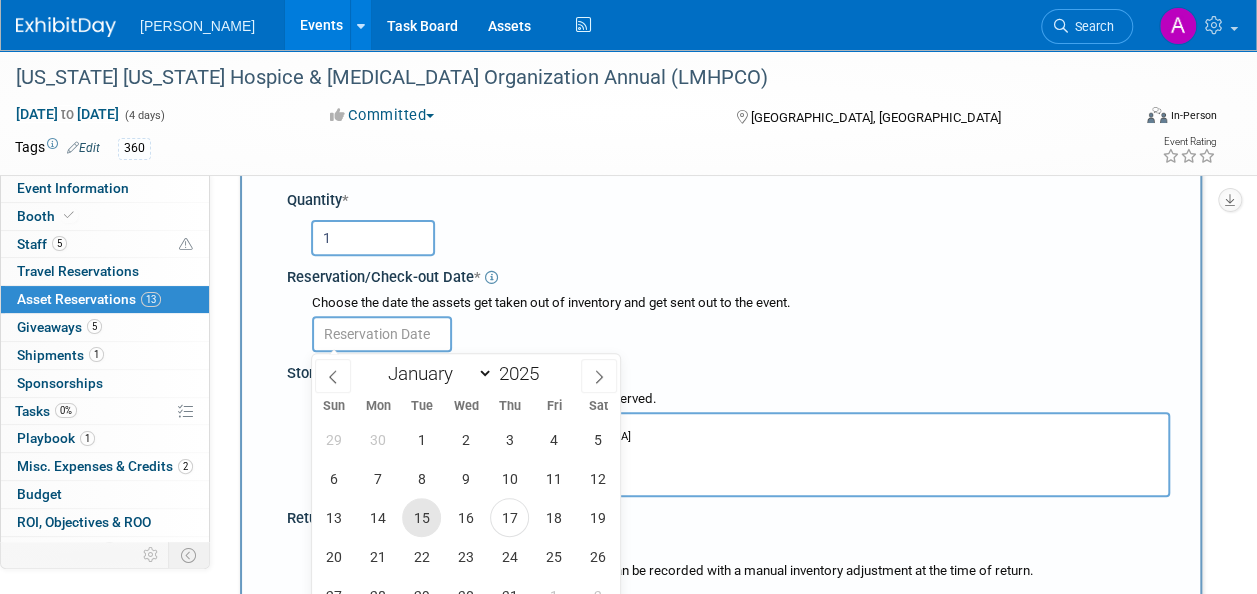 click on "15" at bounding box center [421, 517] 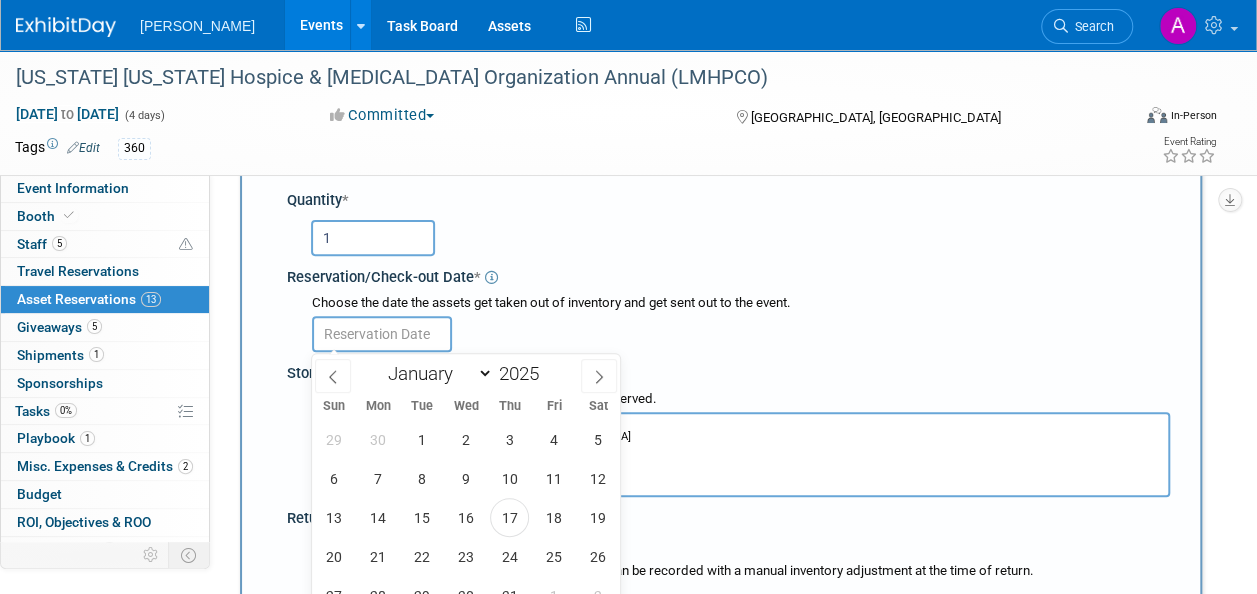 type on "[DATE]" 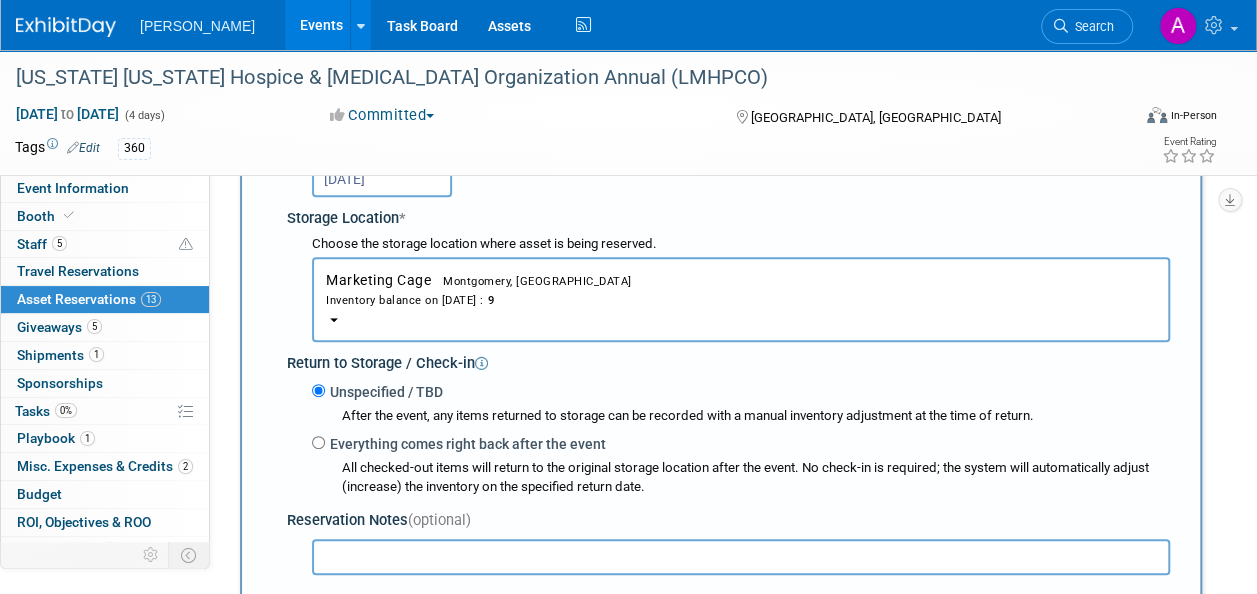 scroll, scrollTop: 419, scrollLeft: 0, axis: vertical 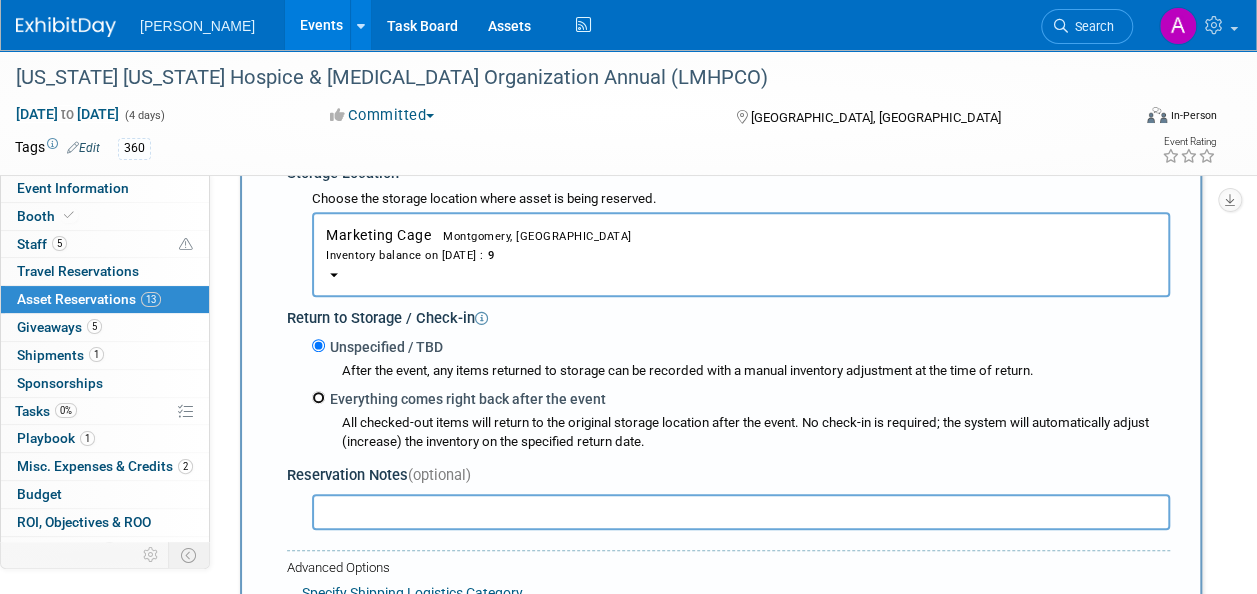 click on "Everything comes right back after the event" at bounding box center [318, 397] 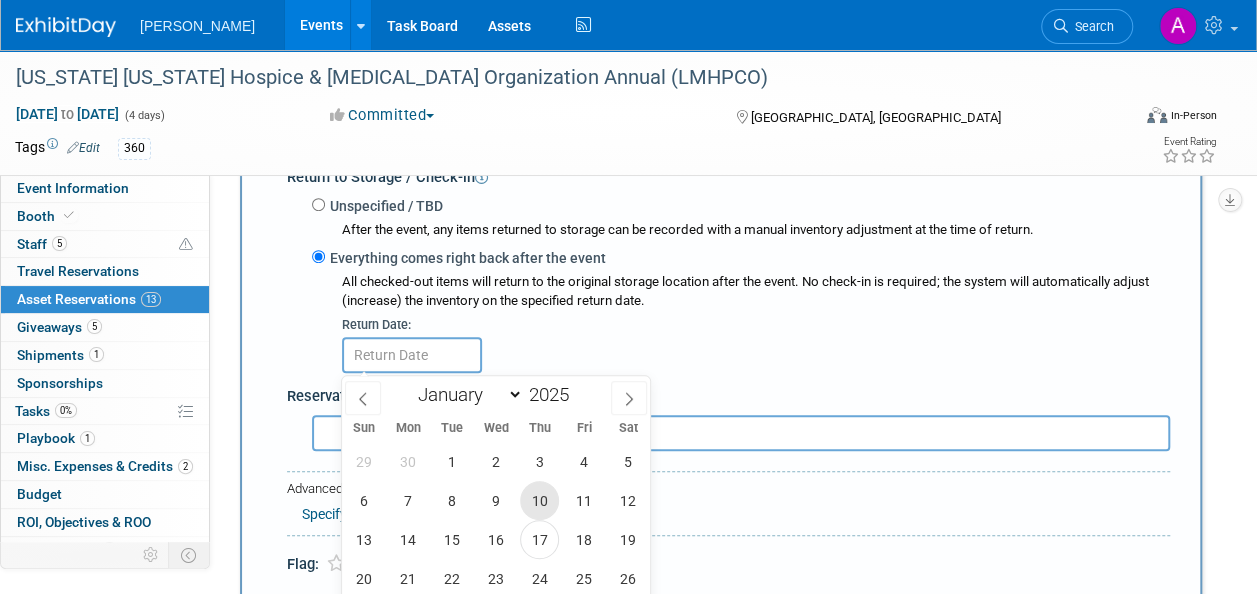 scroll, scrollTop: 619, scrollLeft: 0, axis: vertical 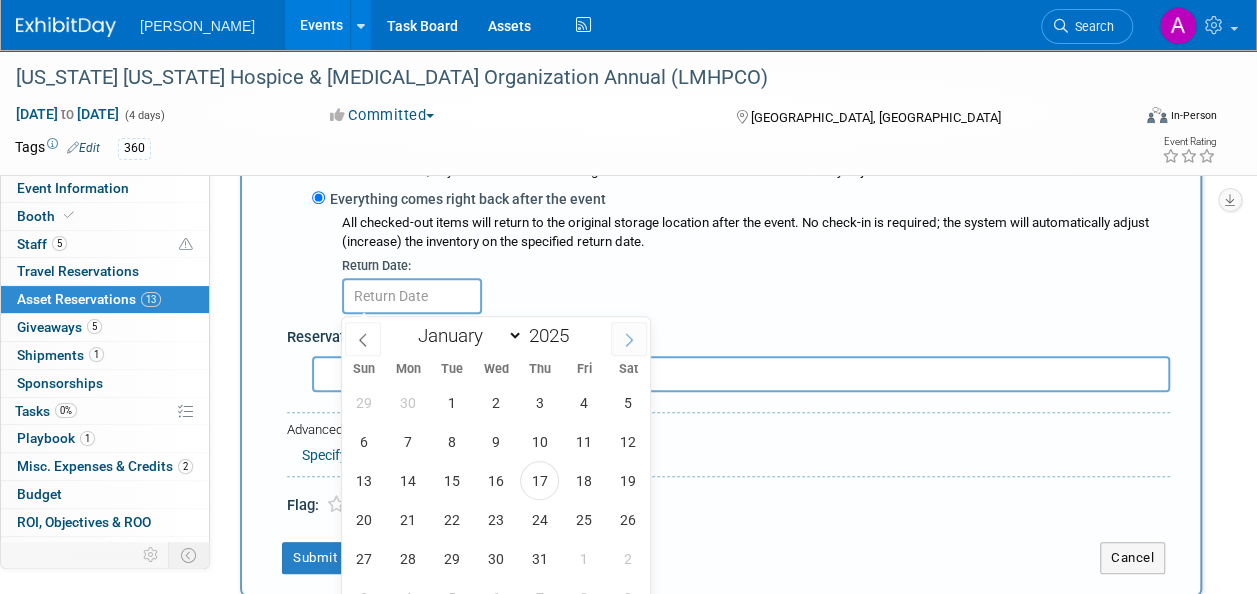 click 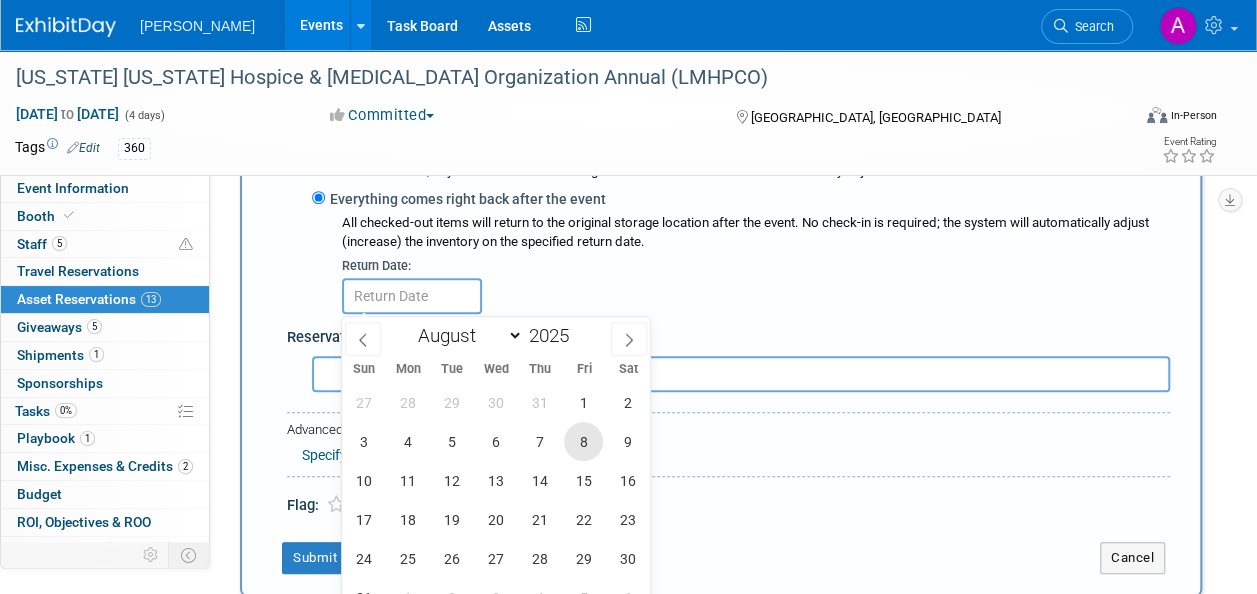 click on "8" at bounding box center [583, 441] 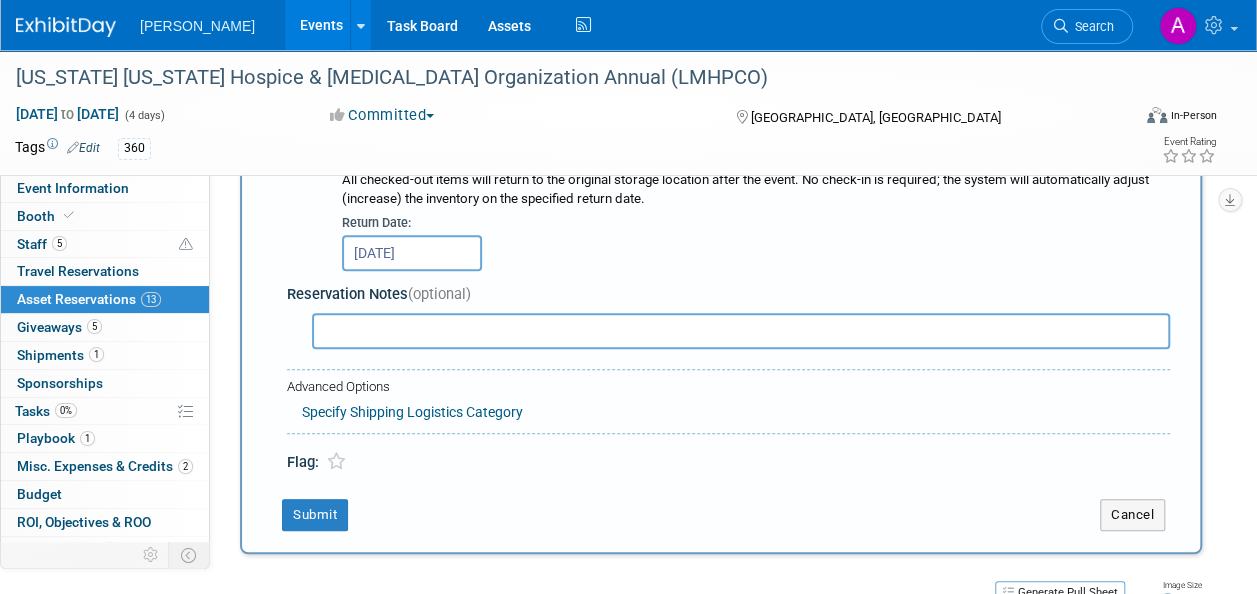 scroll, scrollTop: 719, scrollLeft: 0, axis: vertical 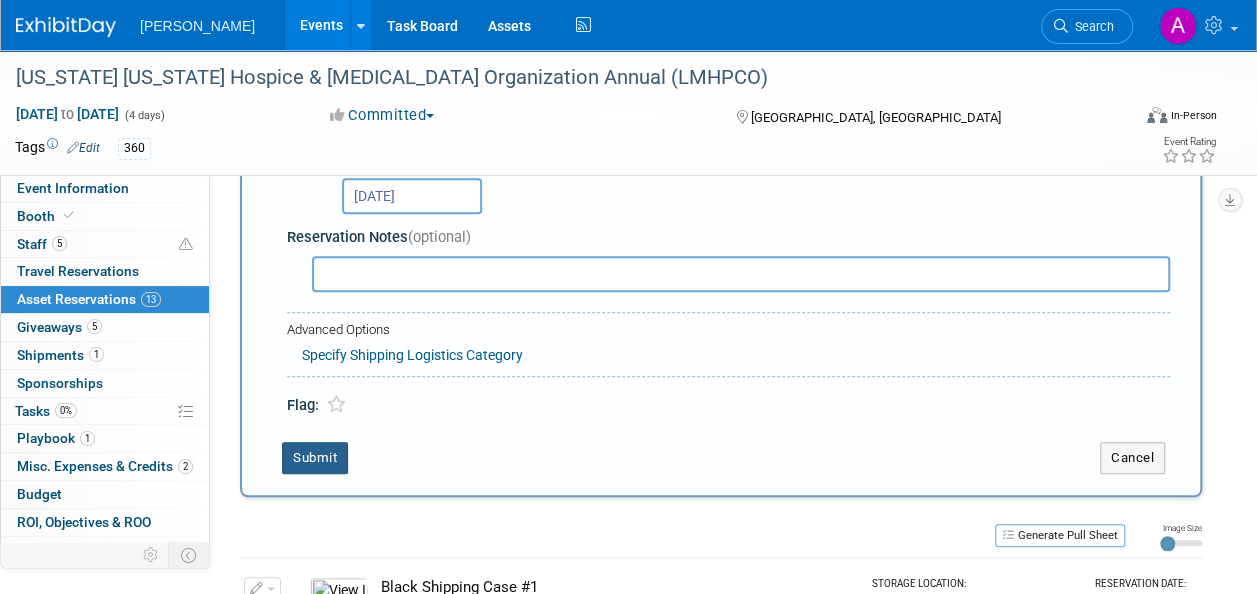 click on "Submit" at bounding box center [315, 458] 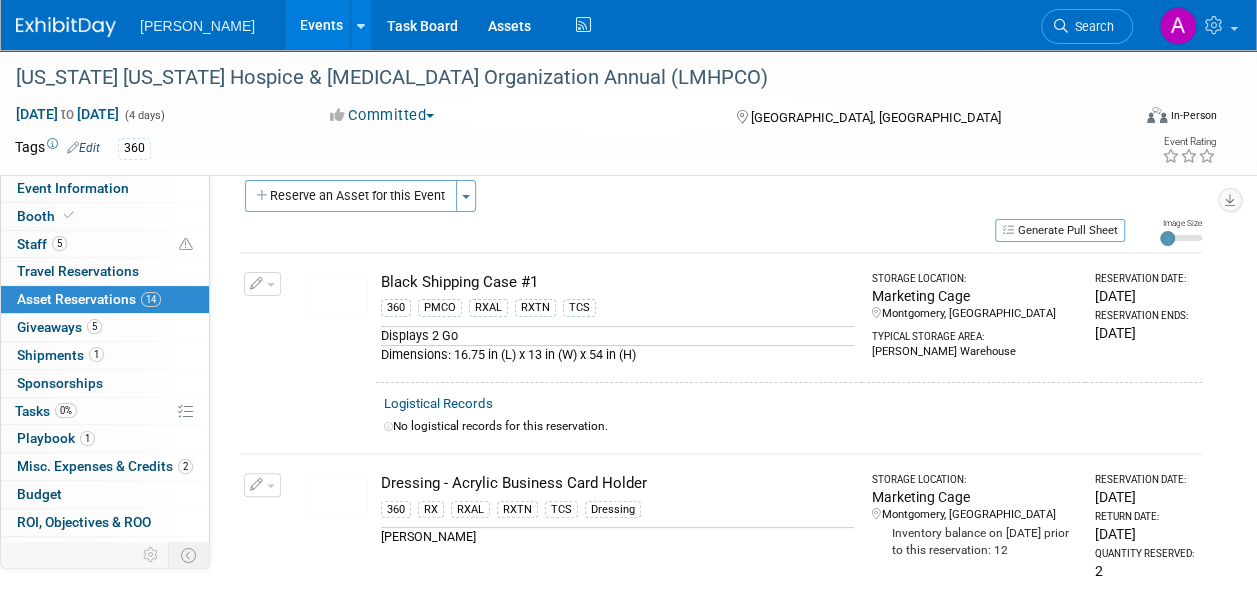 scroll, scrollTop: 0, scrollLeft: 0, axis: both 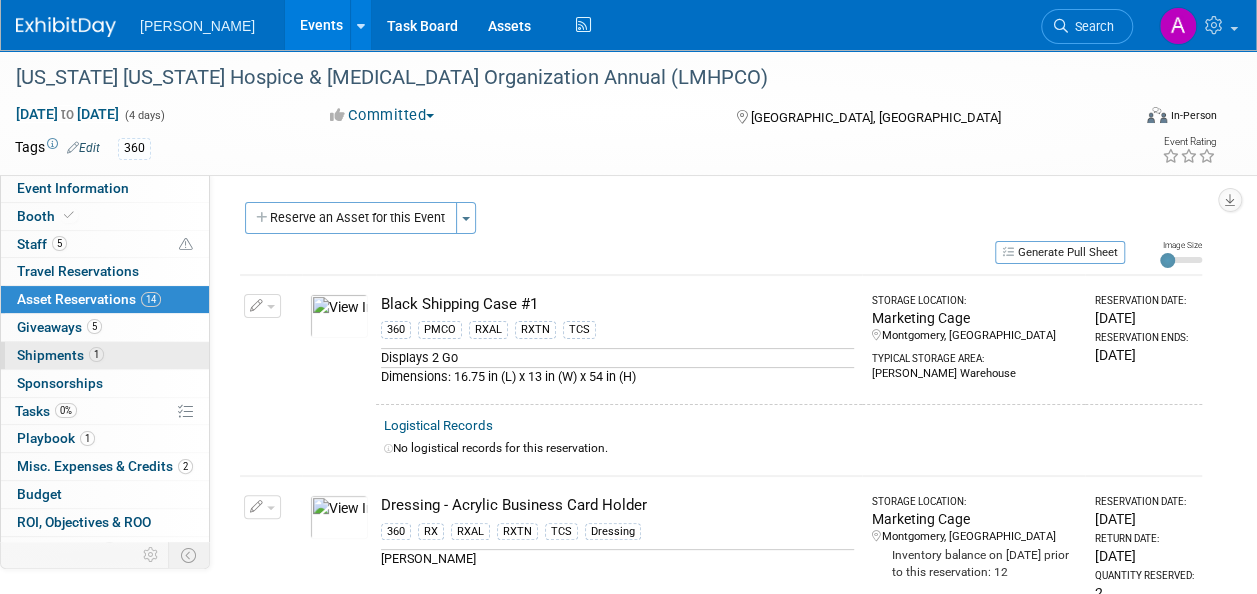 click on "1
Shipments 1" at bounding box center [105, 355] 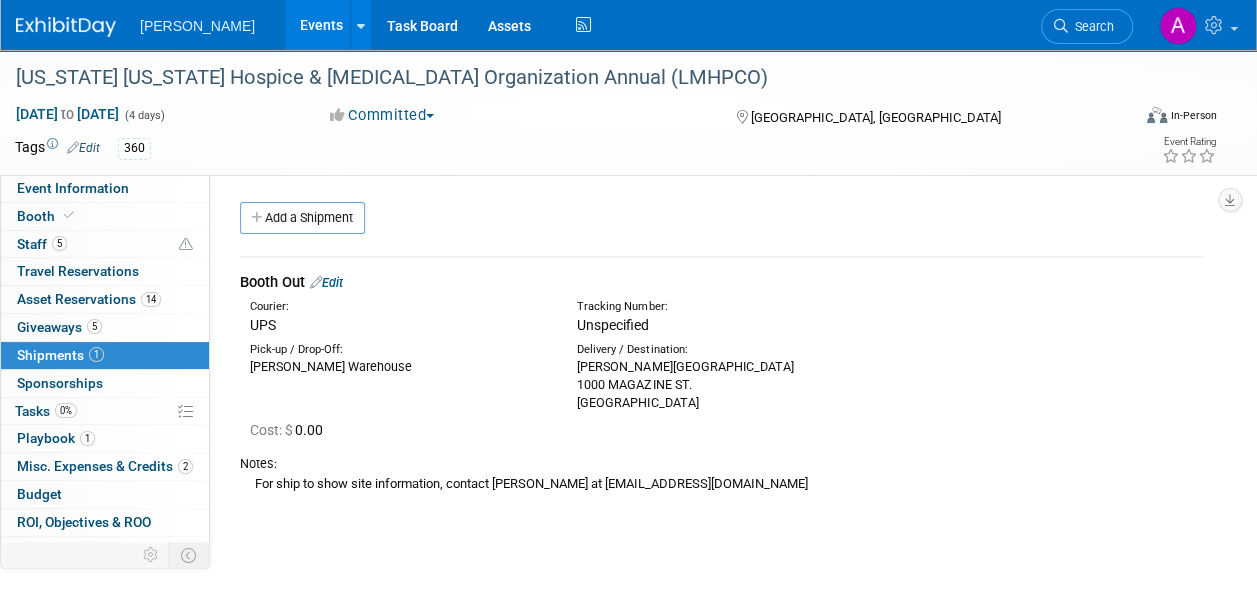 click on "Booth Out
Edit
Courier:
UPS
Tracking Number:
0.00" at bounding box center [721, 385] 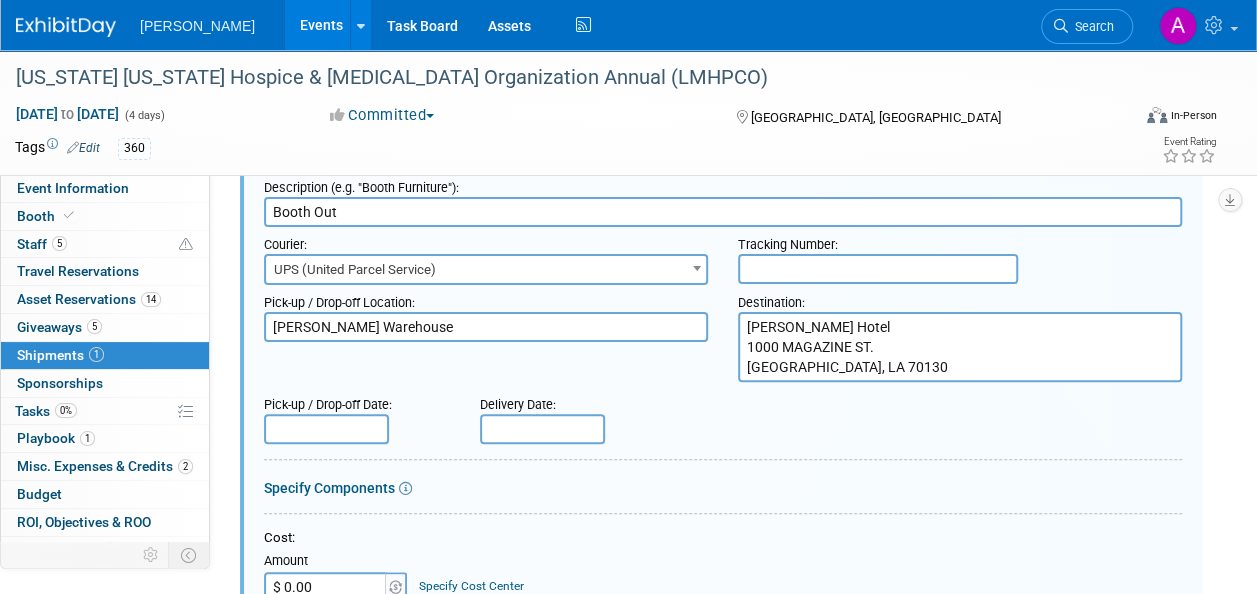 scroll, scrollTop: 129, scrollLeft: 0, axis: vertical 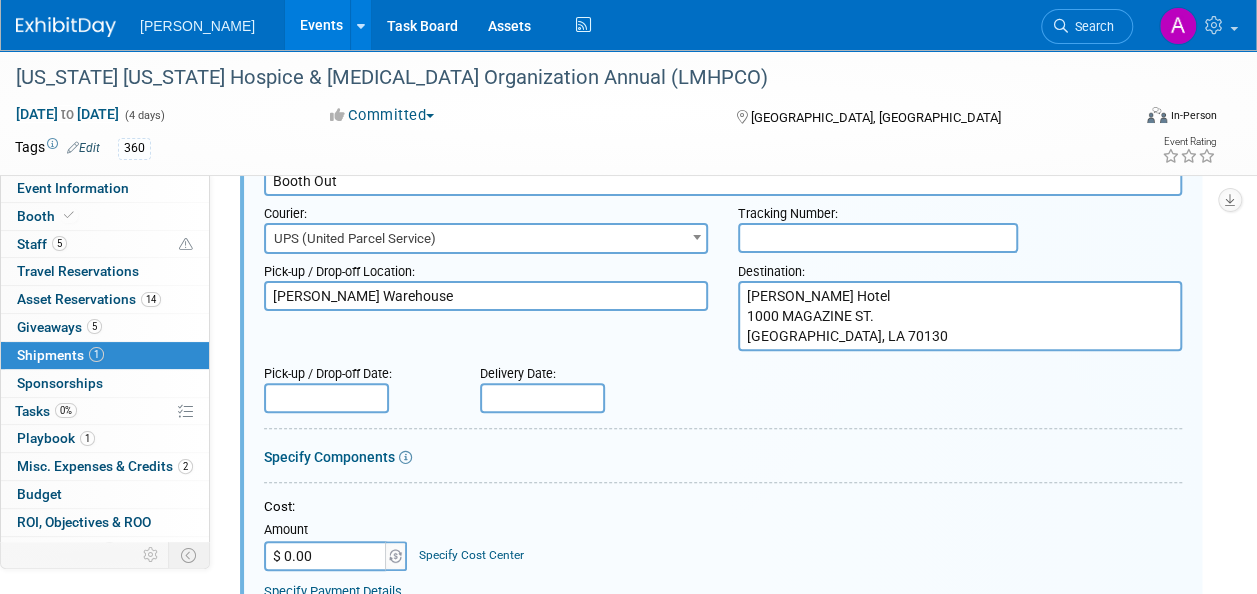 click at bounding box center (326, 398) 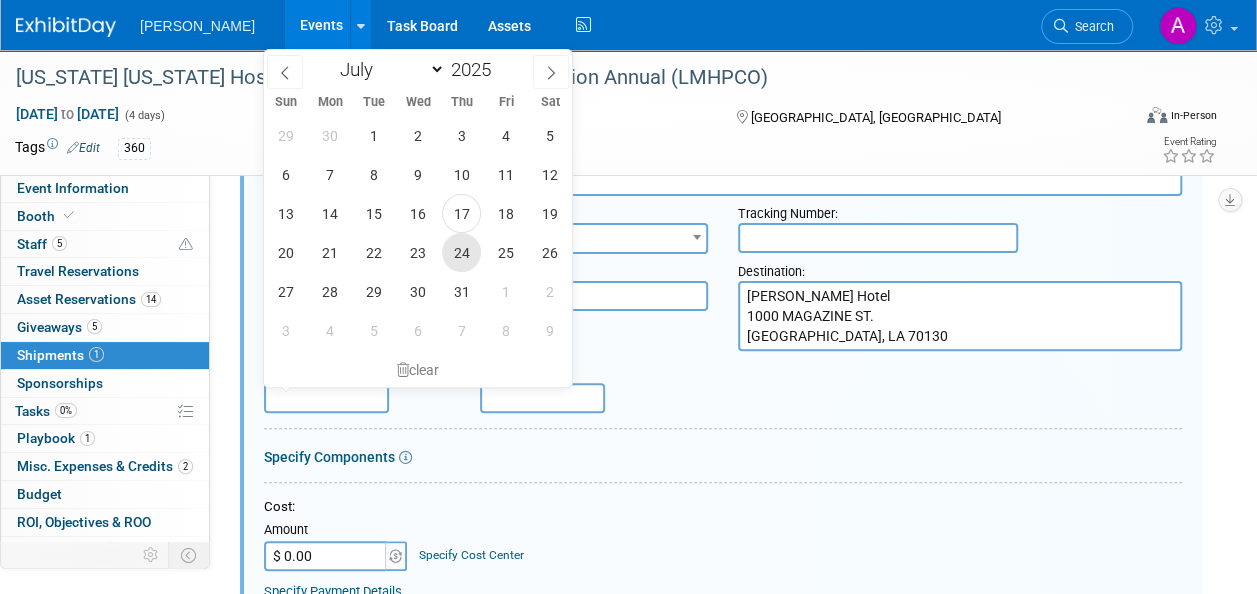 click on "24" at bounding box center (461, 252) 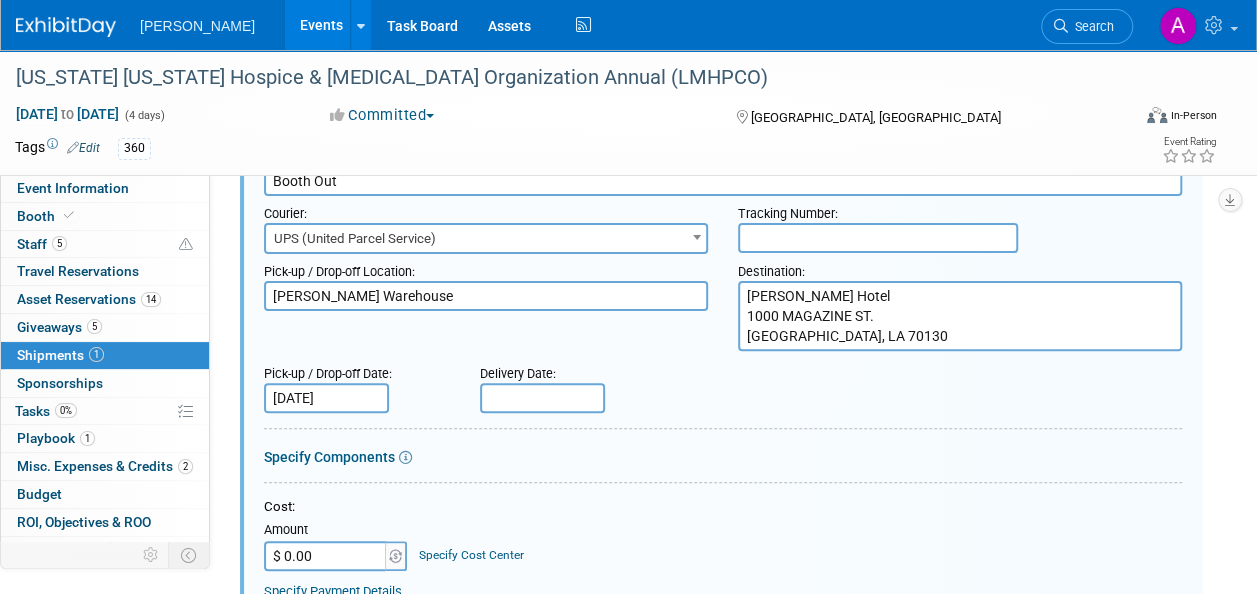 click on "[DATE]" at bounding box center (326, 398) 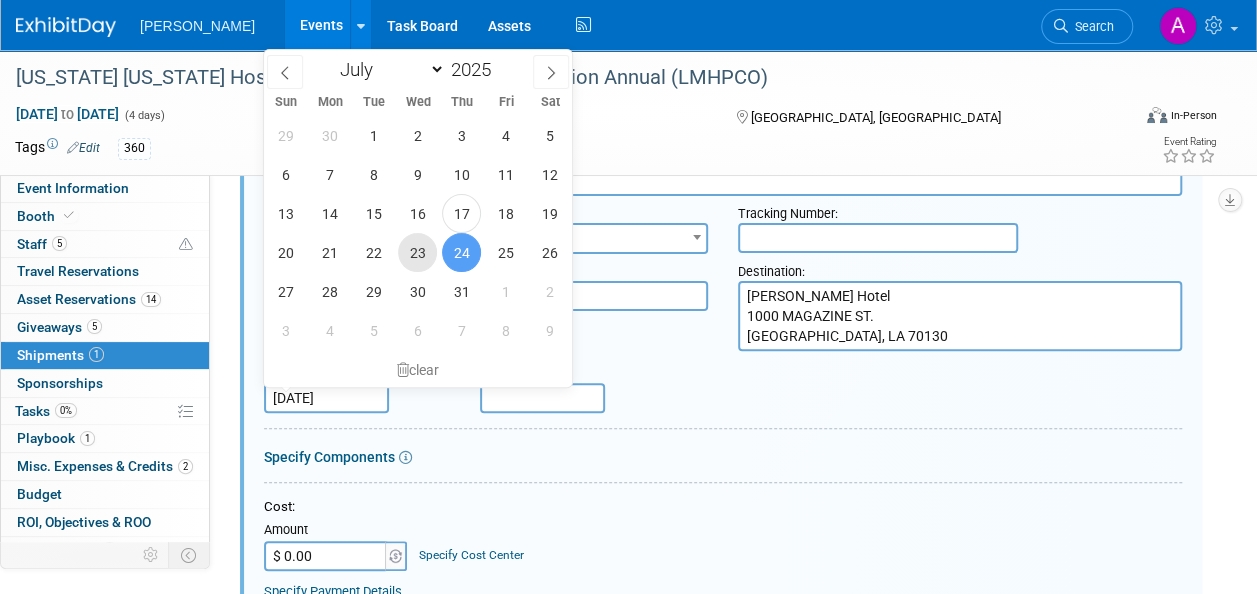 click on "23" at bounding box center (417, 252) 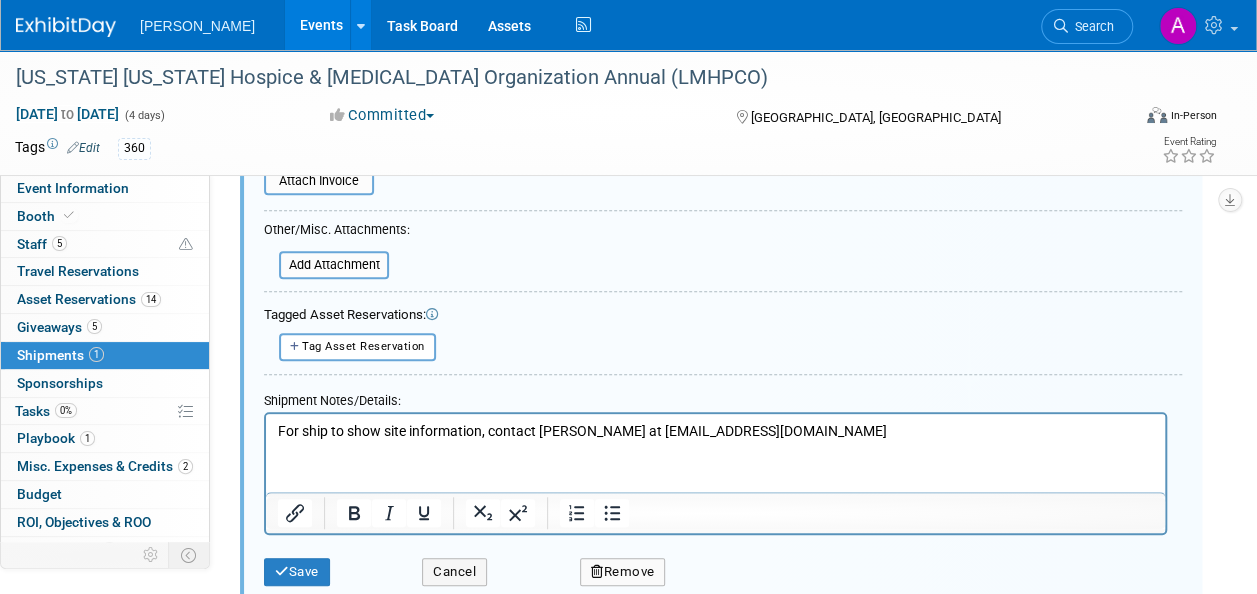 scroll, scrollTop: 629, scrollLeft: 0, axis: vertical 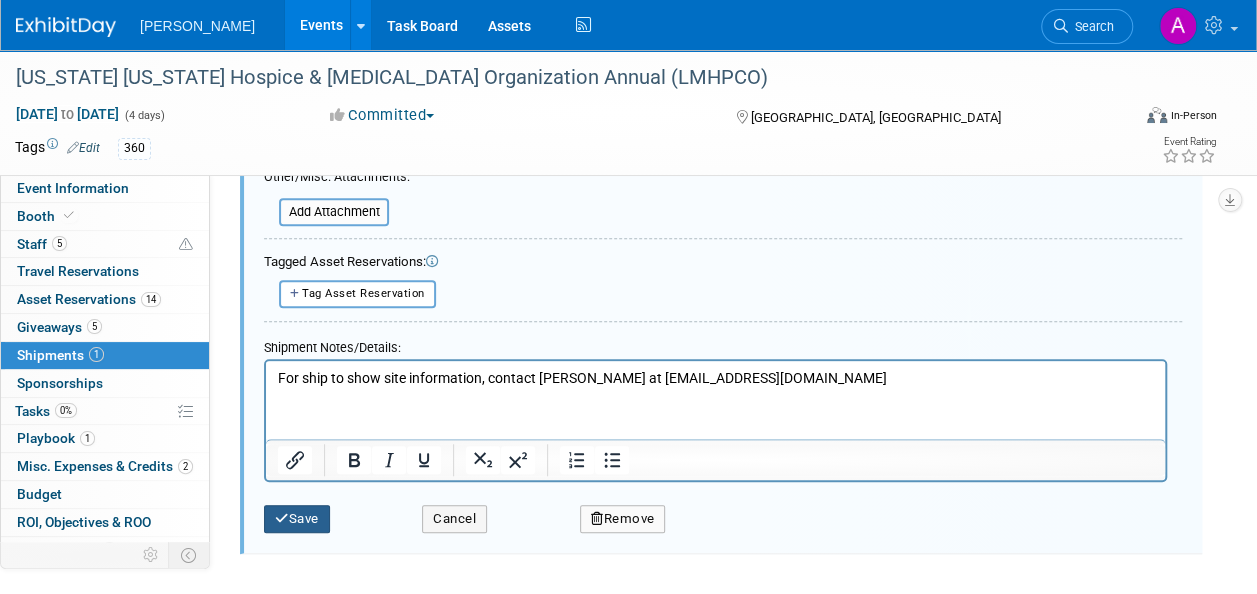 click on "Save" at bounding box center (297, 519) 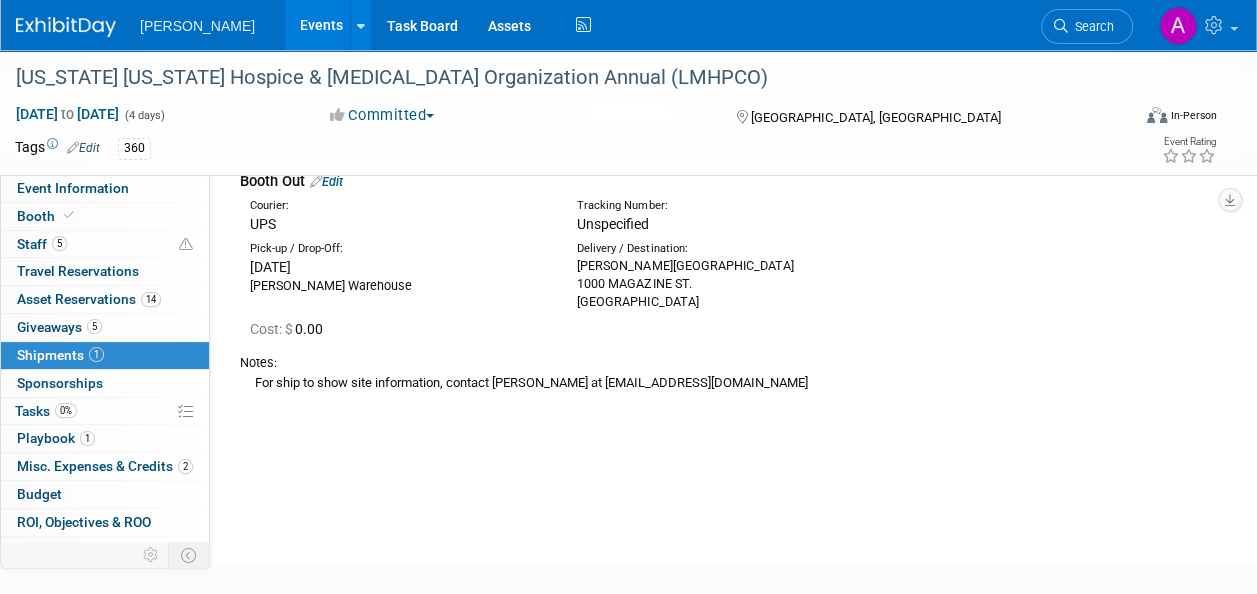 scroll, scrollTop: 129, scrollLeft: 0, axis: vertical 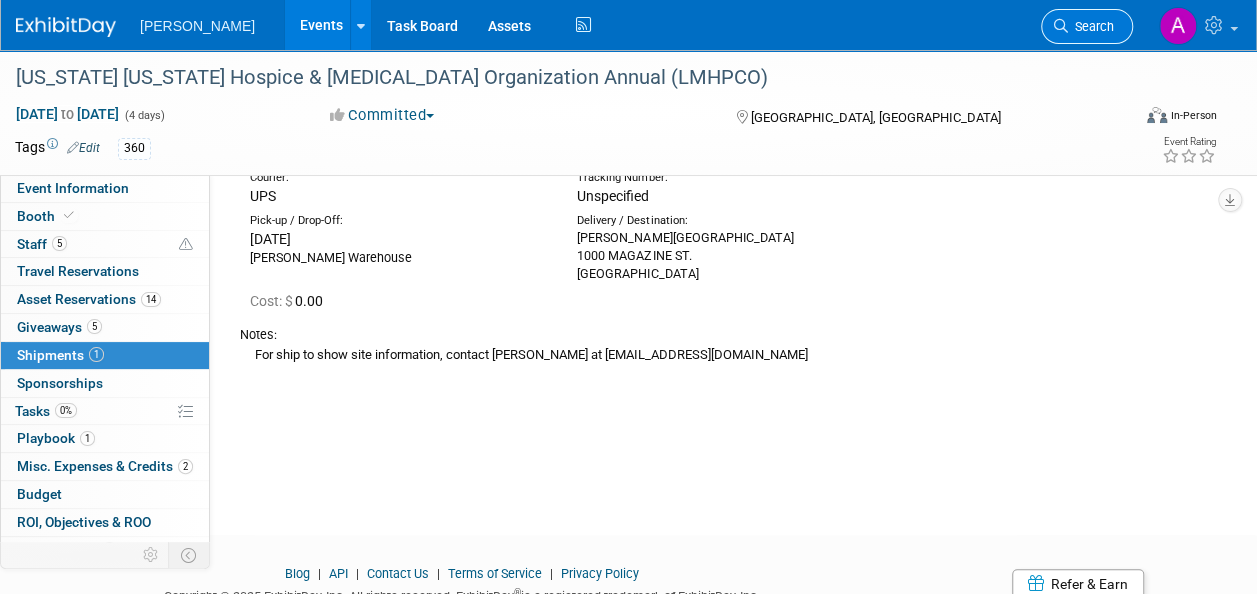 click on "Search" at bounding box center (1091, 26) 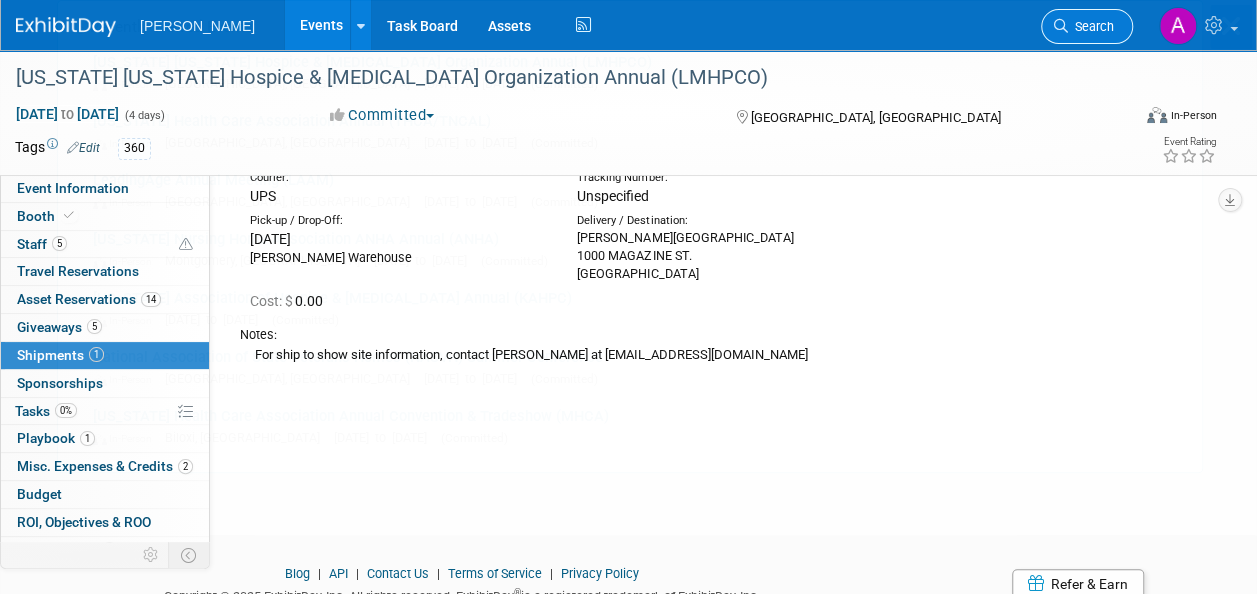 scroll, scrollTop: 0, scrollLeft: 0, axis: both 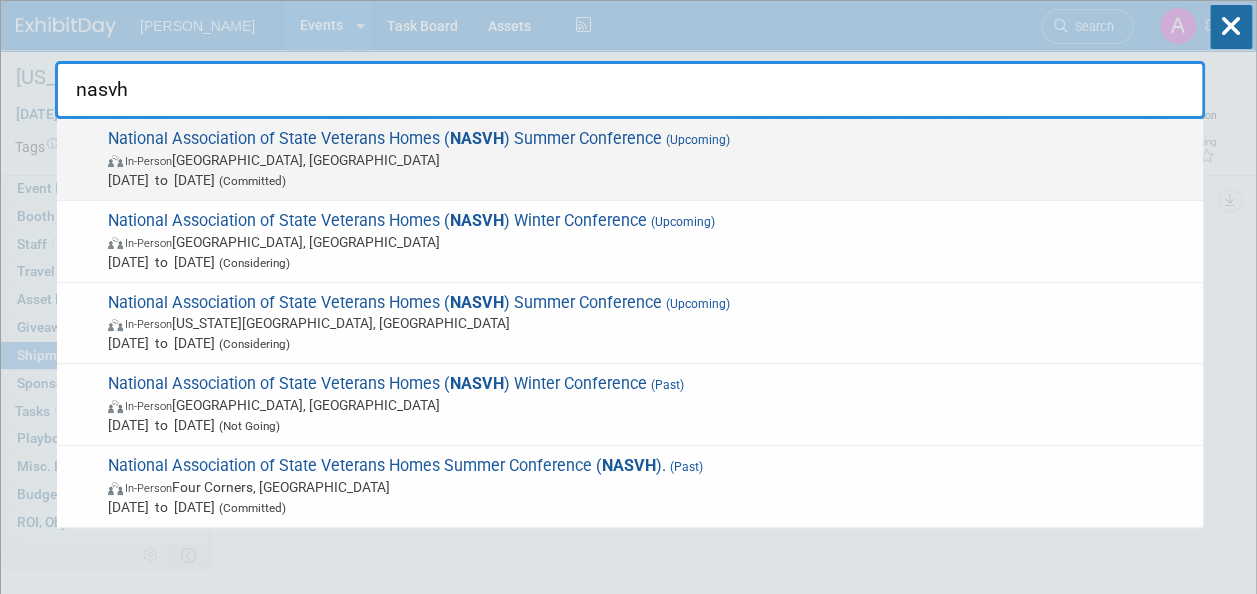 type on "nasvh" 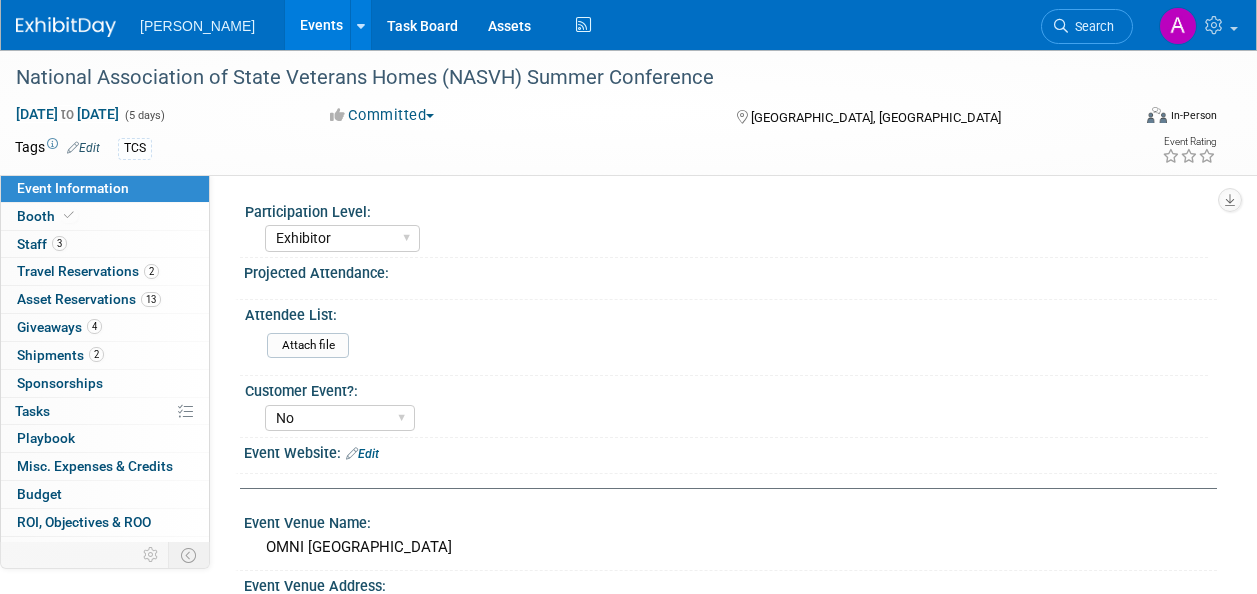 select on "Exhibitor" 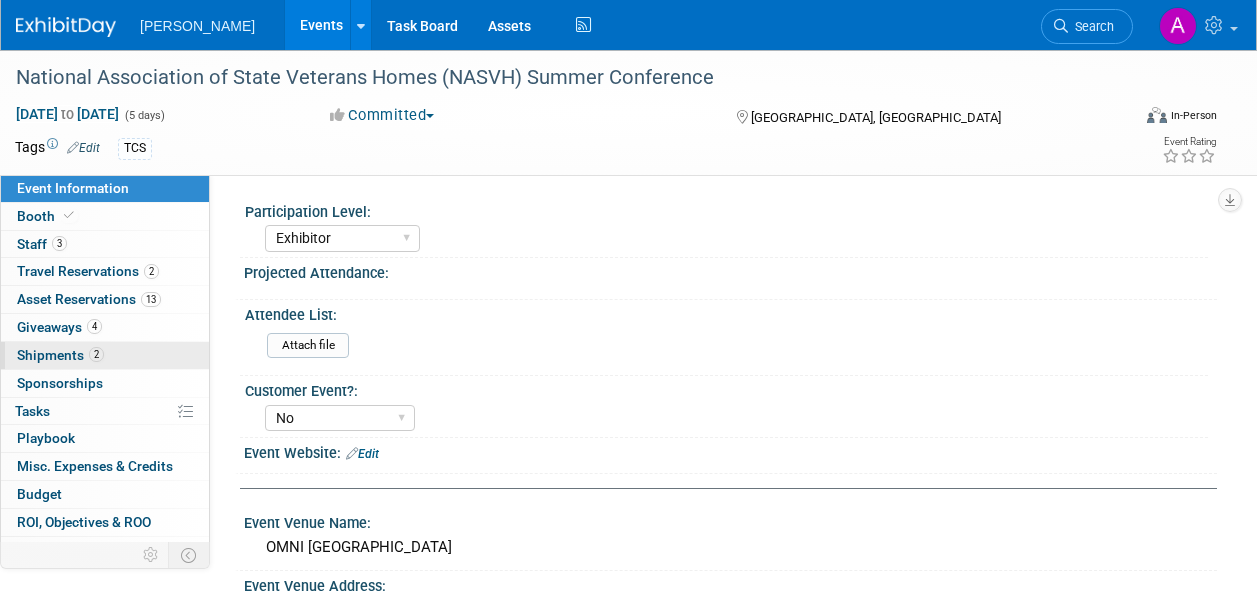 scroll, scrollTop: 0, scrollLeft: 0, axis: both 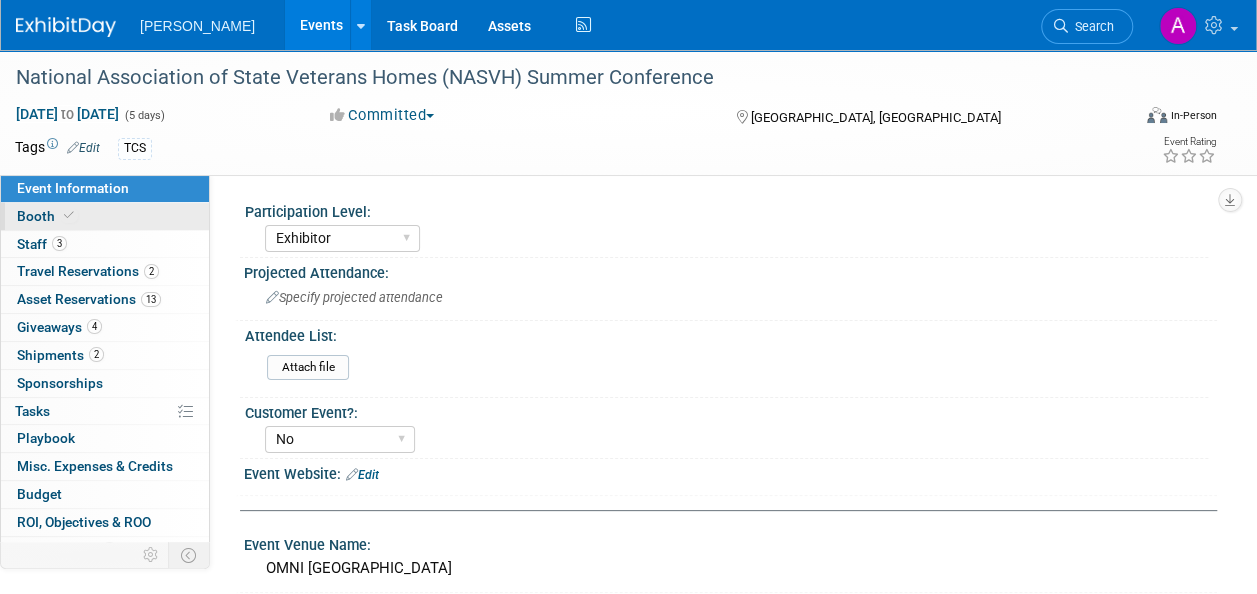 click on "Booth" at bounding box center [47, 216] 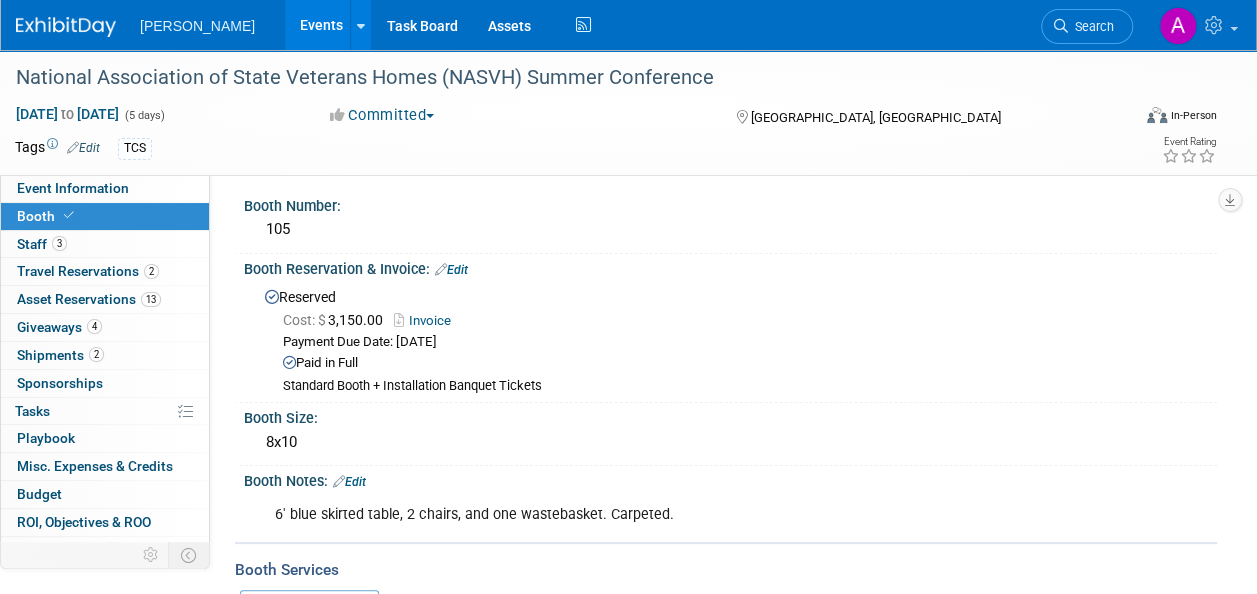 scroll, scrollTop: 0, scrollLeft: 0, axis: both 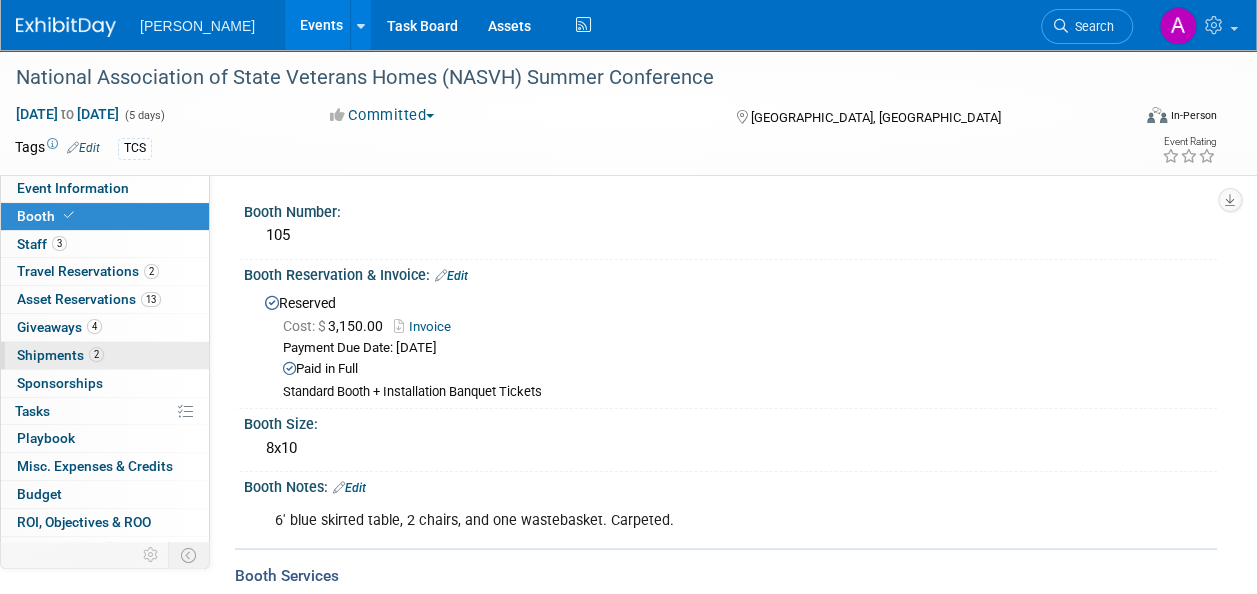 click on "Shipments 2" at bounding box center (60, 355) 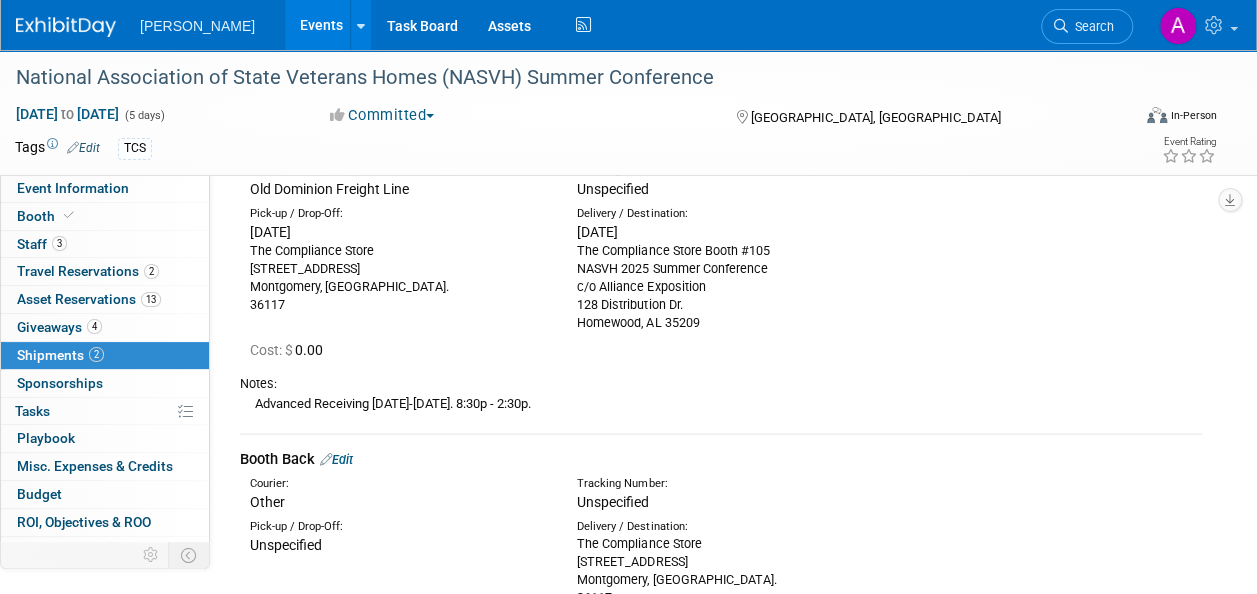 scroll, scrollTop: 0, scrollLeft: 0, axis: both 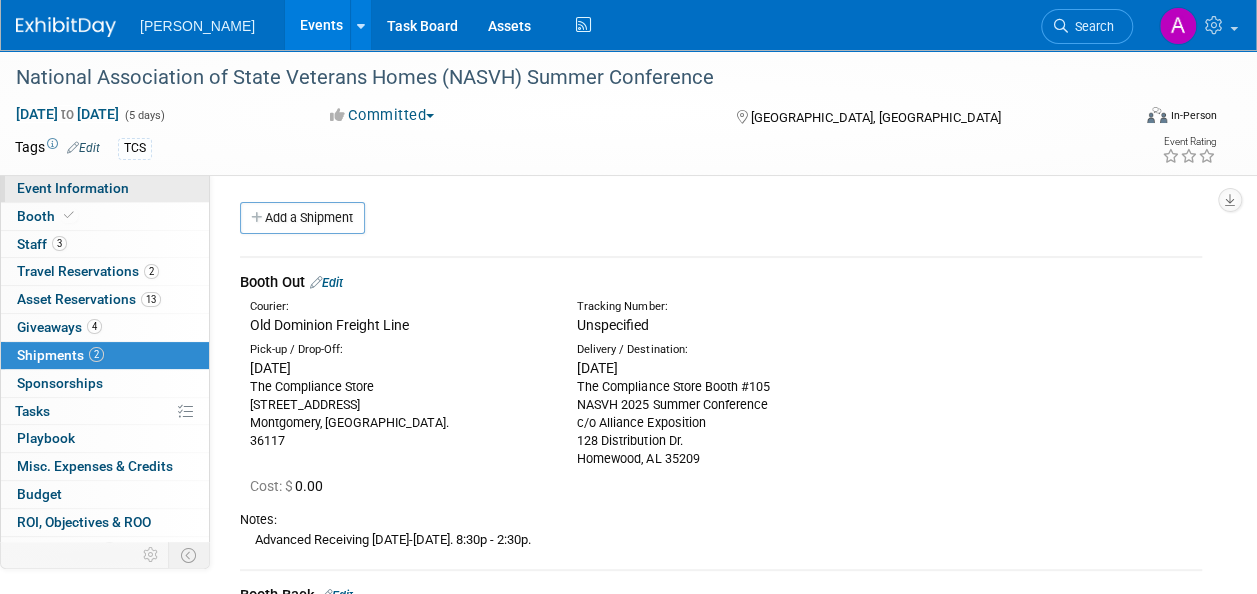 click on "Event Information" at bounding box center (105, 188) 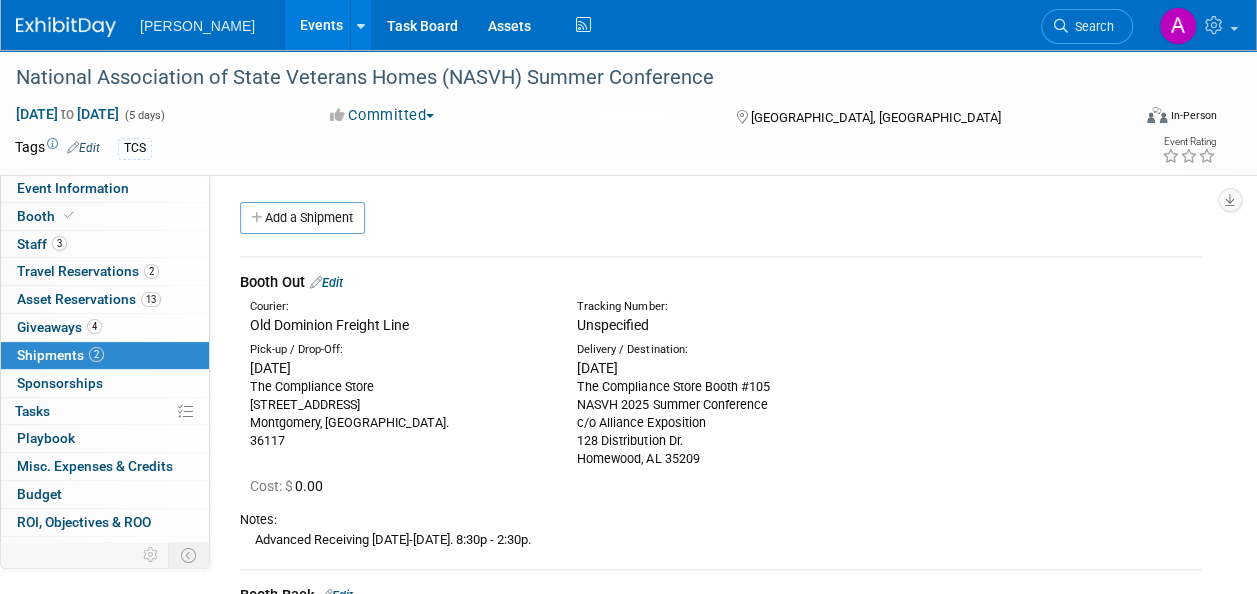 select on "Exhibitor" 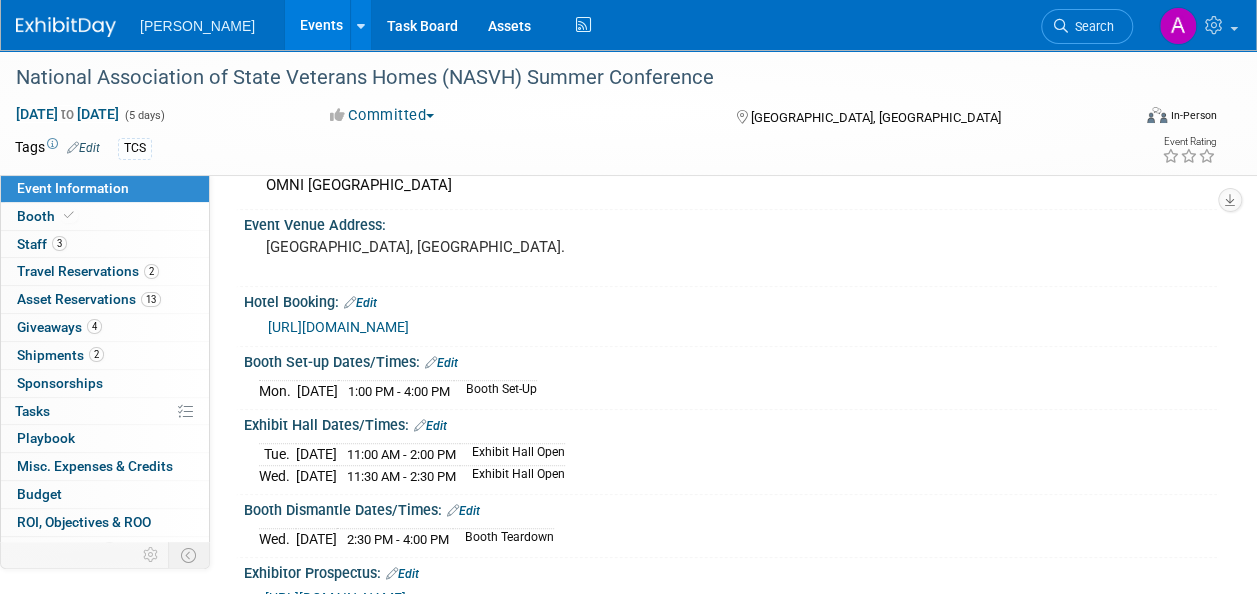 scroll, scrollTop: 400, scrollLeft: 0, axis: vertical 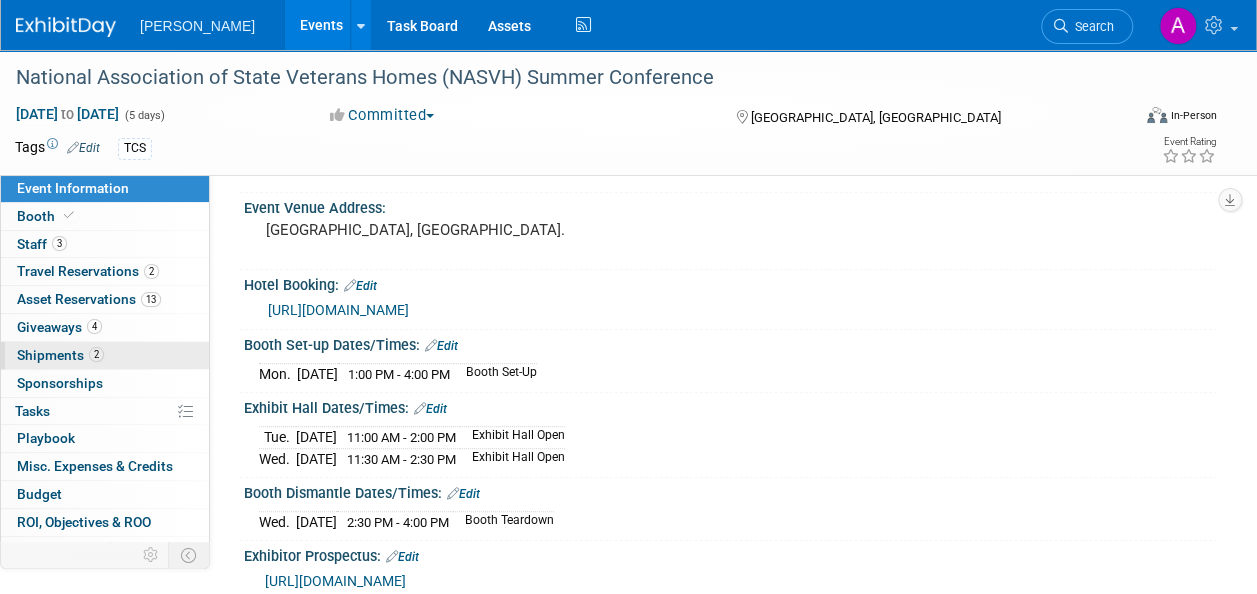click on "Shipments 2" at bounding box center (60, 355) 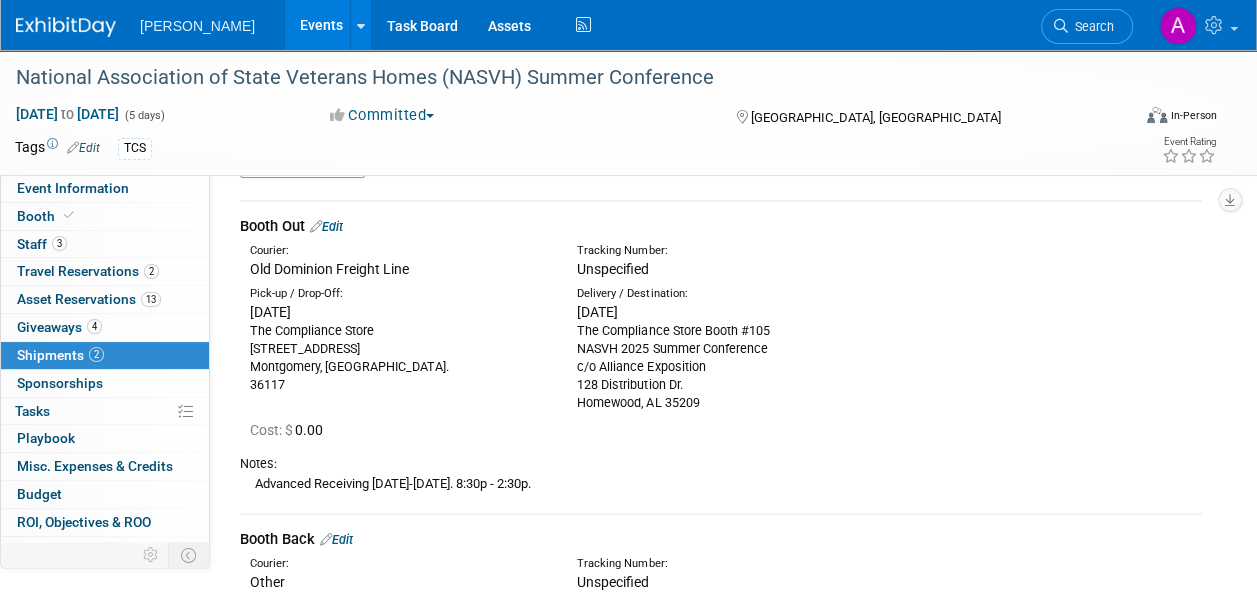 scroll, scrollTop: 100, scrollLeft: 0, axis: vertical 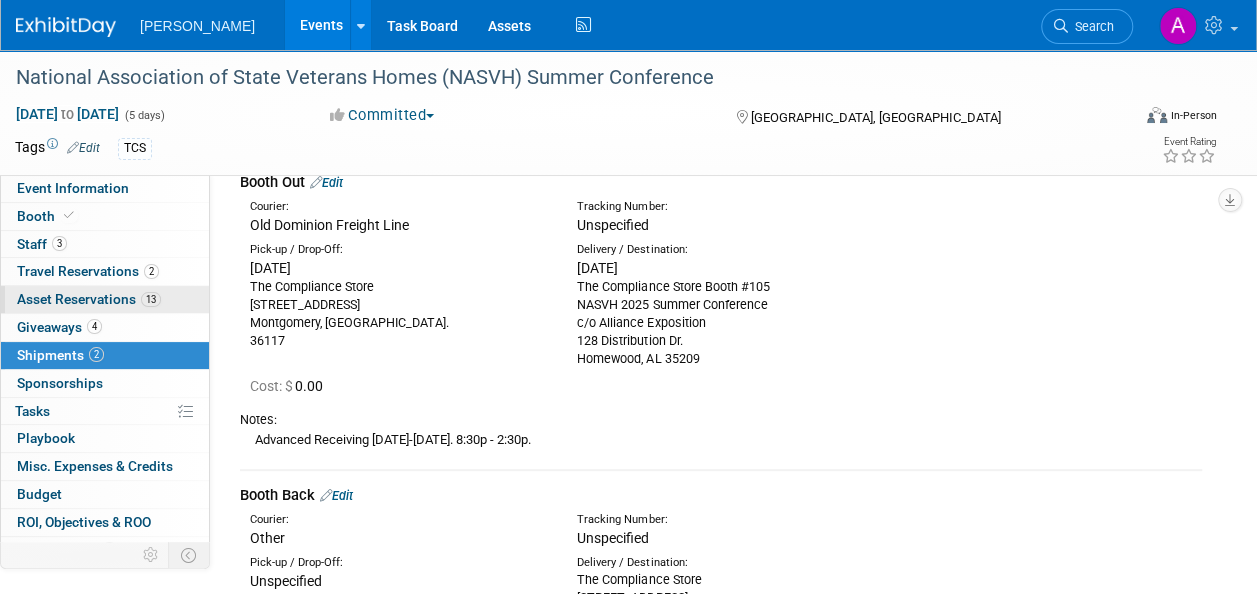 click on "Asset Reservations 13" at bounding box center [89, 299] 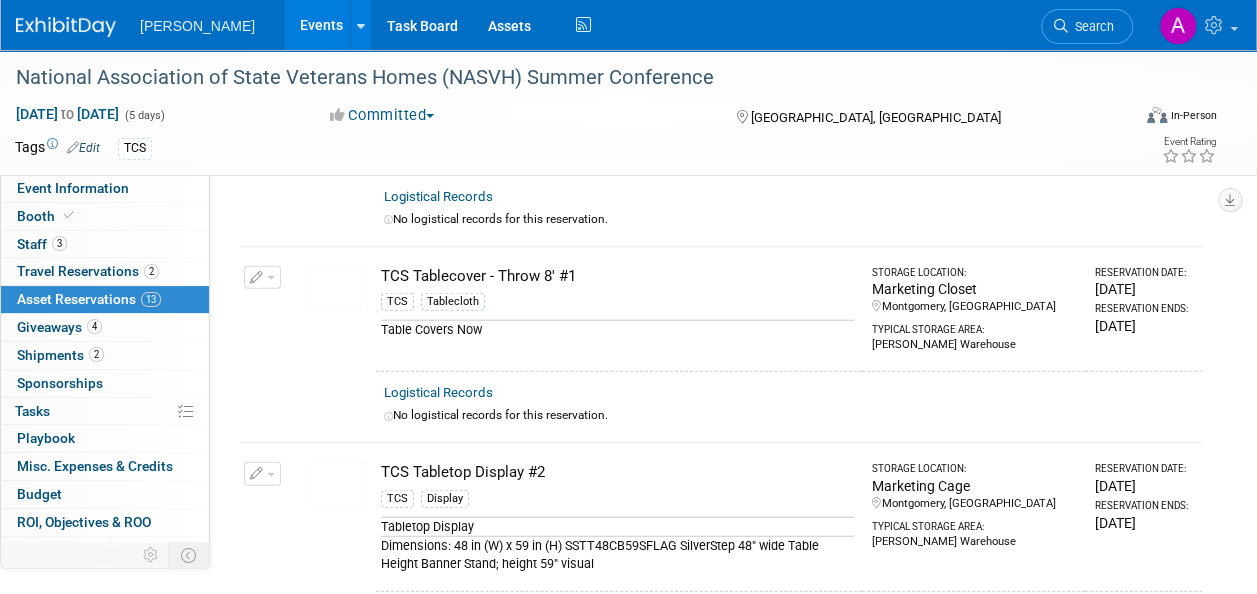 scroll, scrollTop: 2300, scrollLeft: 0, axis: vertical 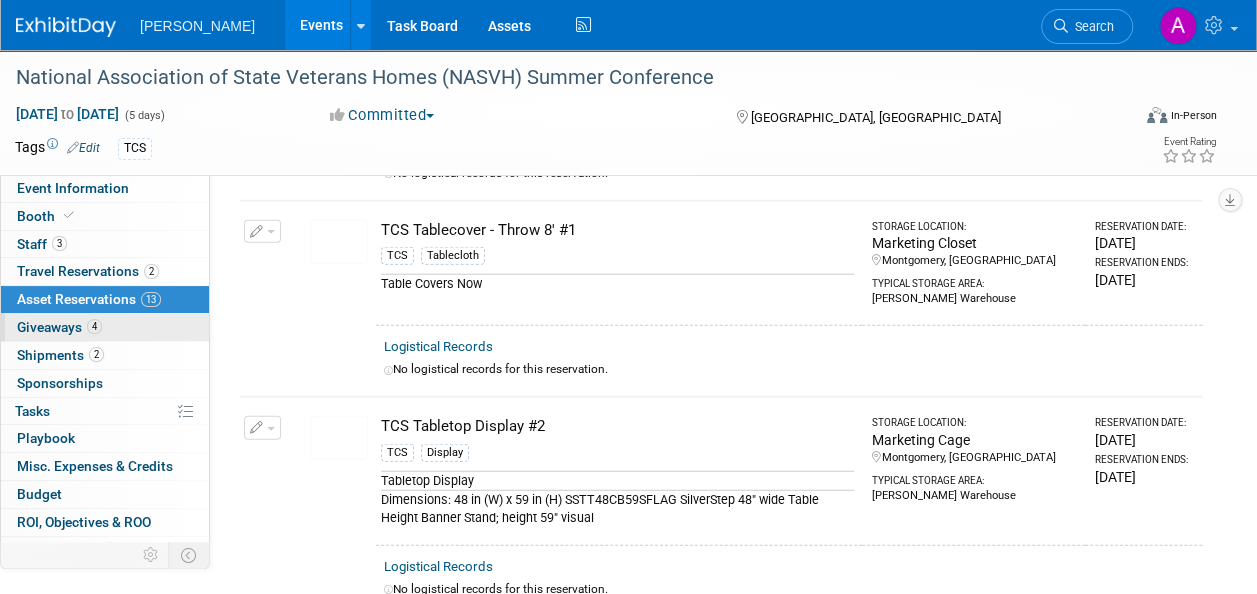 click on "4
Giveaways 4" at bounding box center [105, 327] 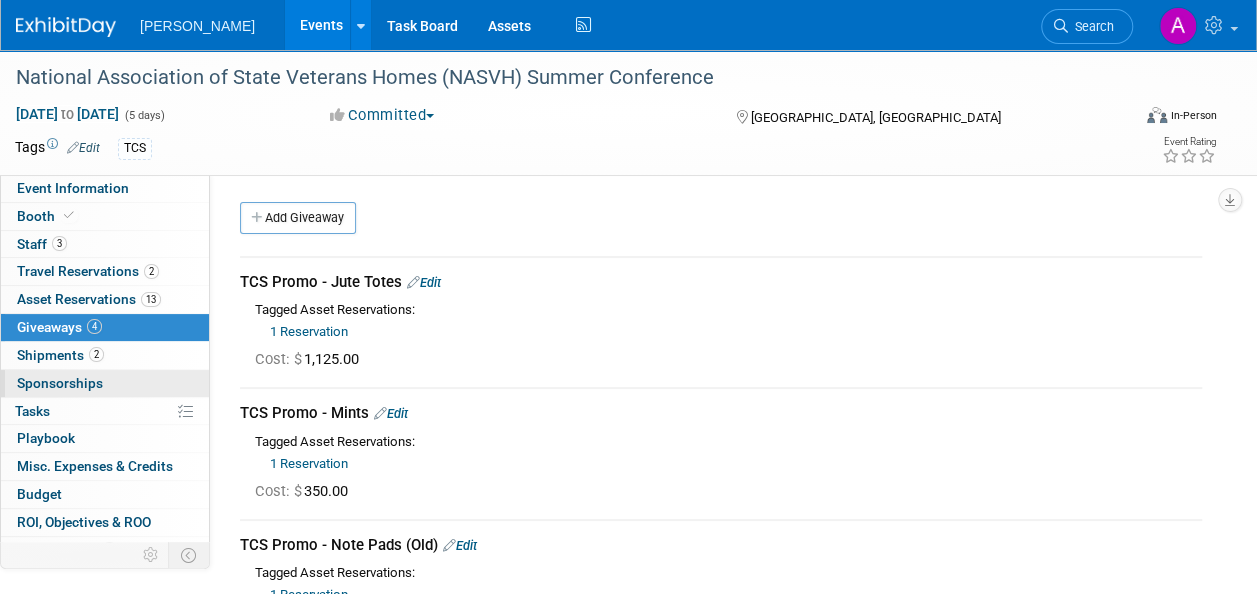 click on "0
Sponsorships 0" at bounding box center [105, 383] 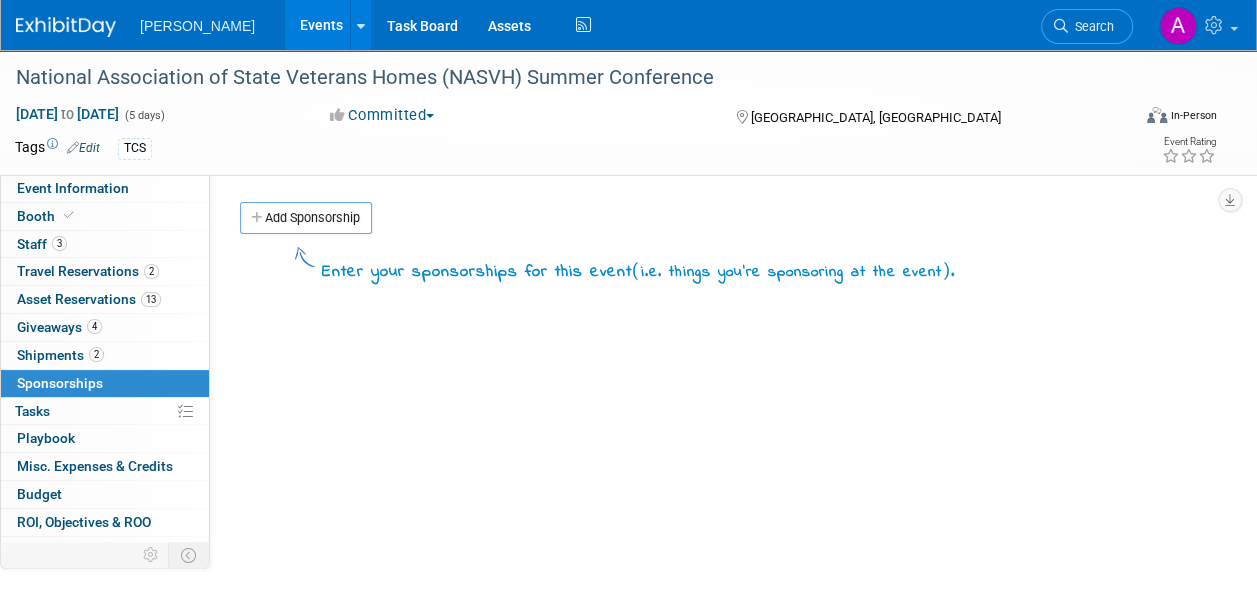 click on "2
Shipments 2" at bounding box center (105, 355) 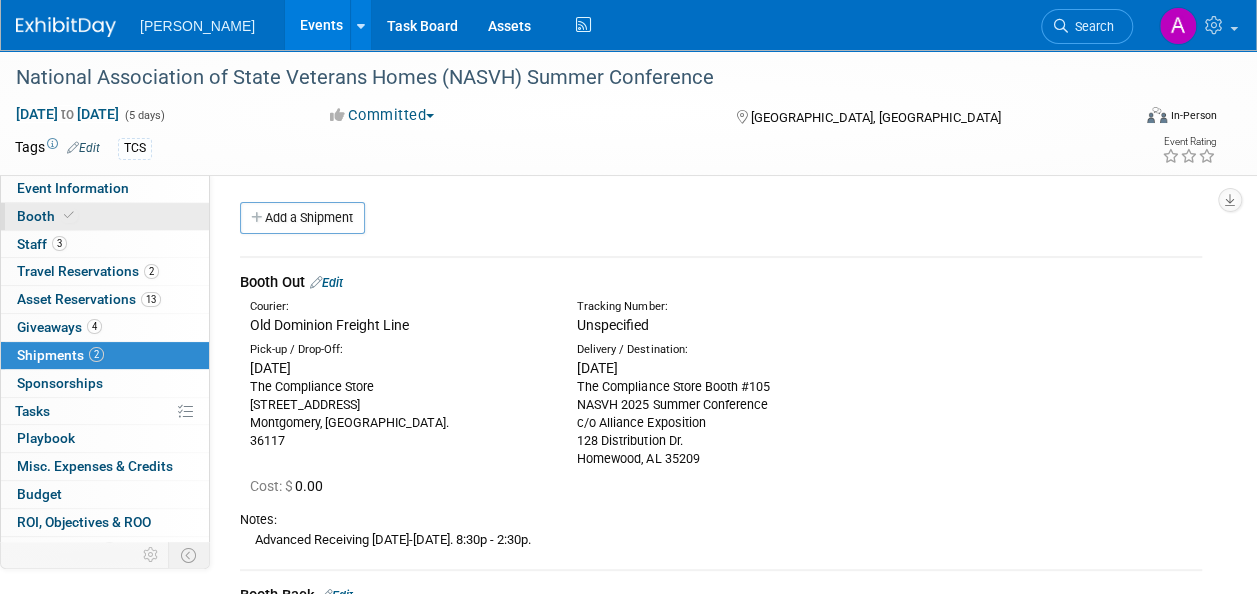 click on "Booth" at bounding box center (47, 216) 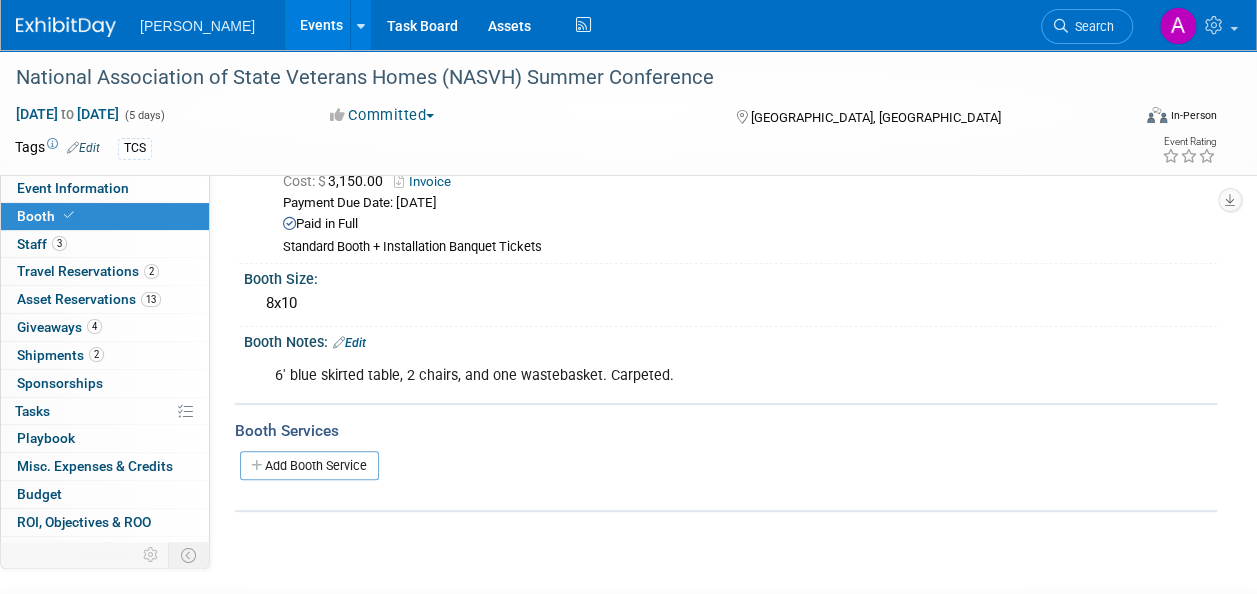 scroll, scrollTop: 100, scrollLeft: 0, axis: vertical 